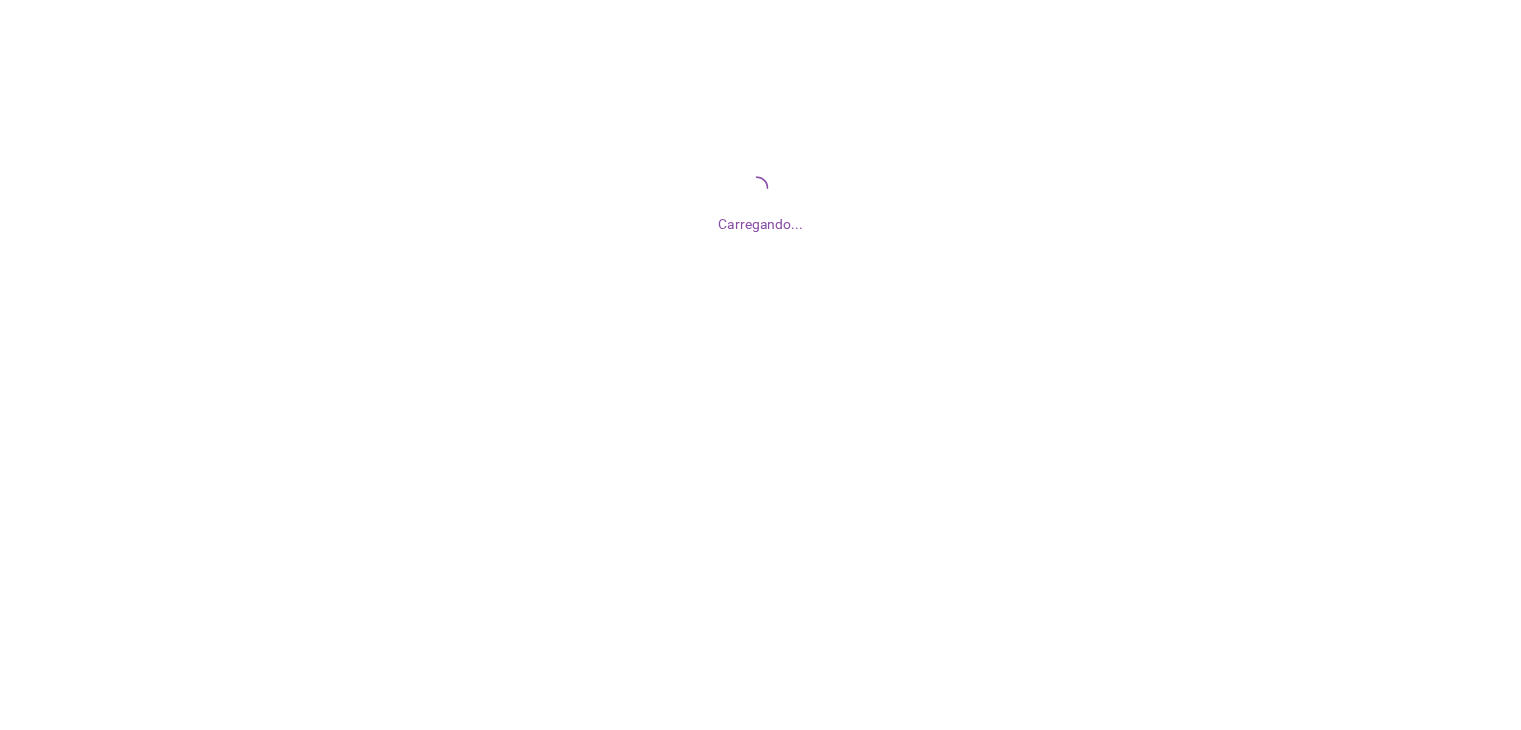scroll, scrollTop: 0, scrollLeft: 0, axis: both 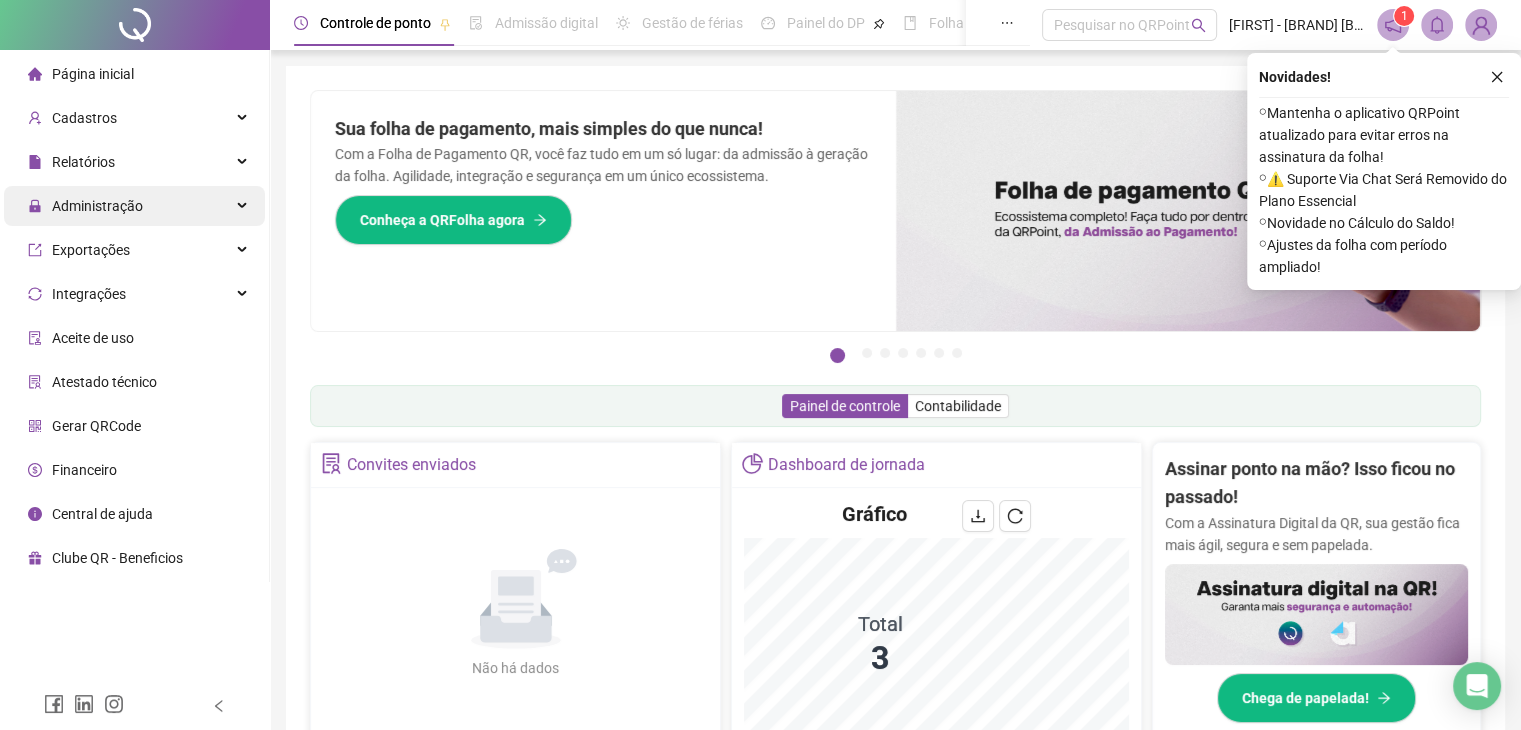 click on "Administração" at bounding box center [97, 206] 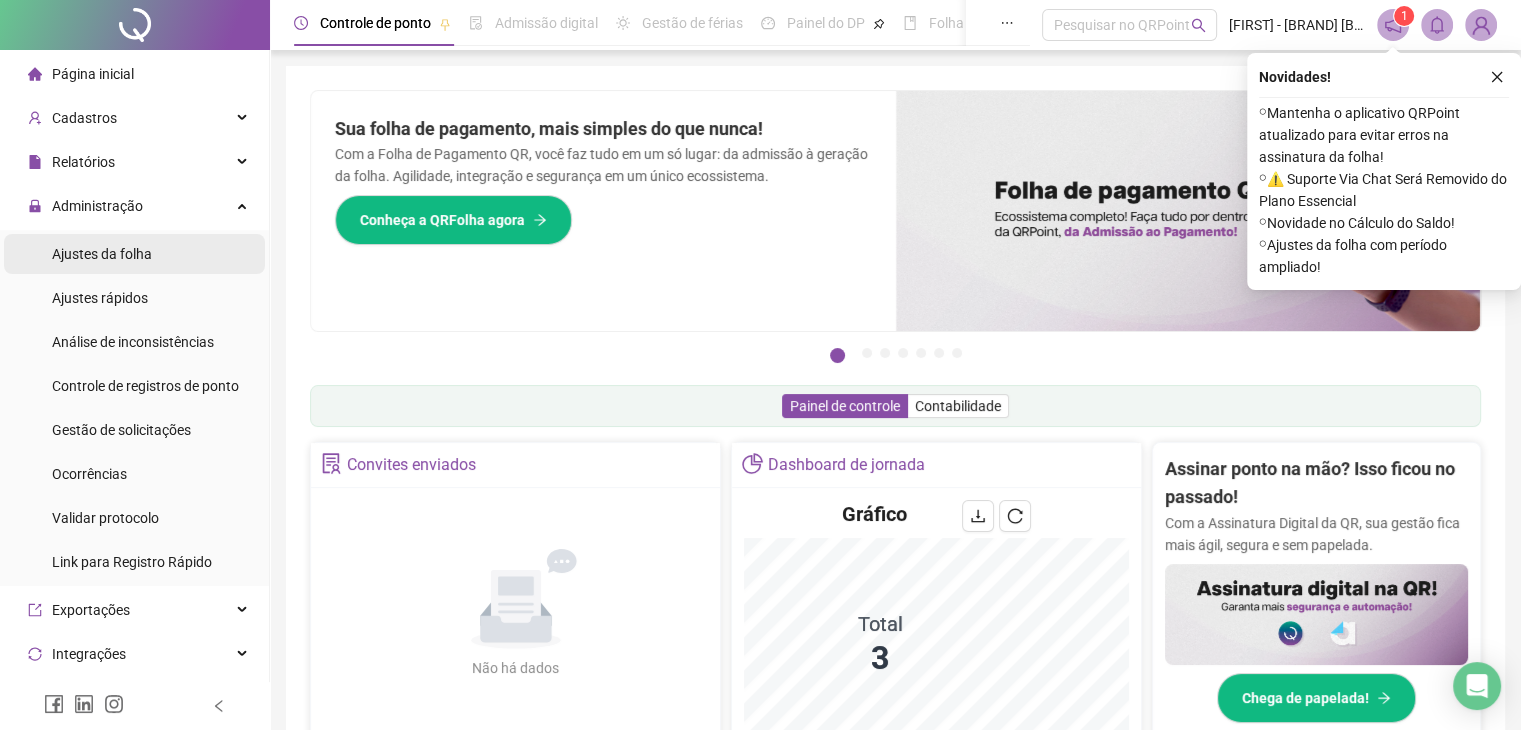 click on "Ajustes da folha" at bounding box center (102, 254) 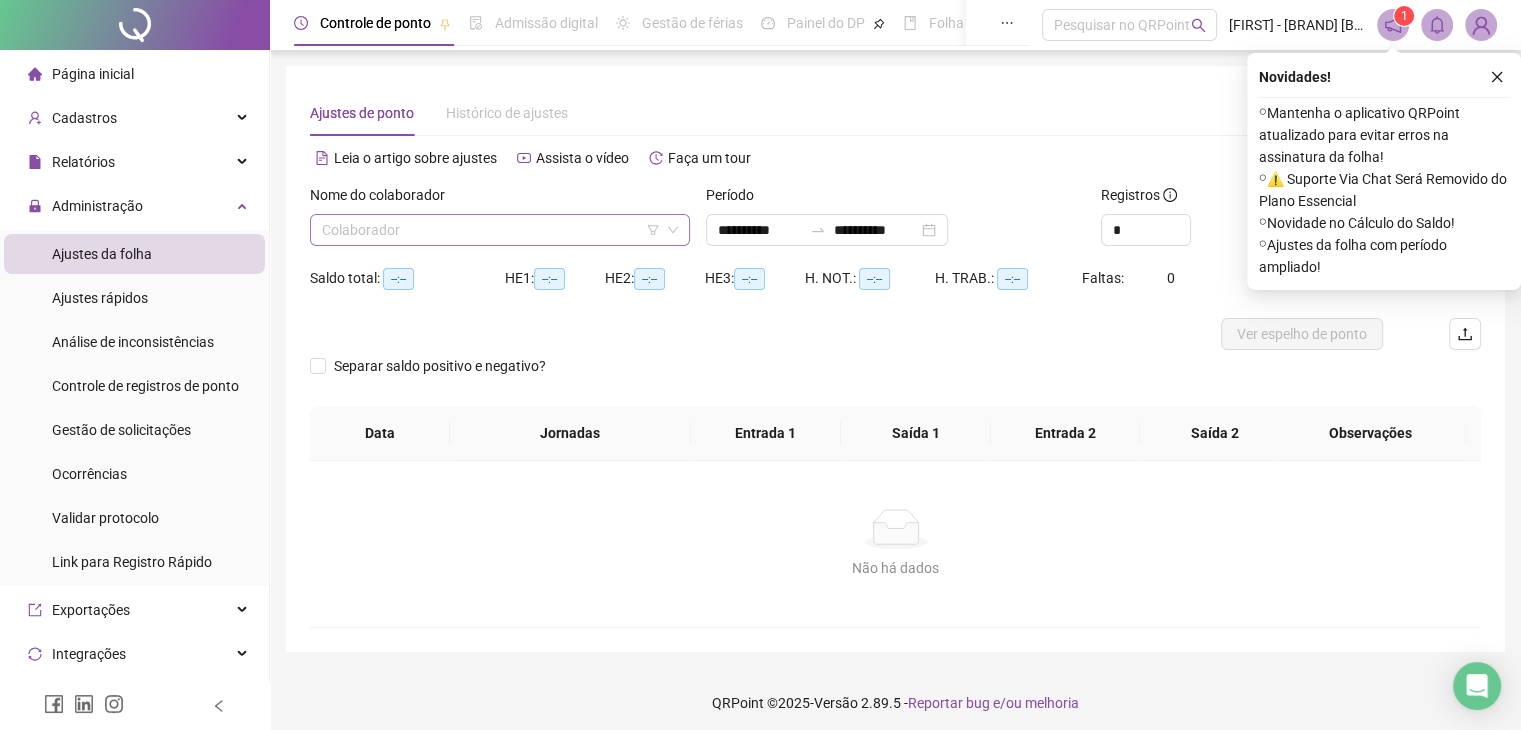 click at bounding box center (491, 230) 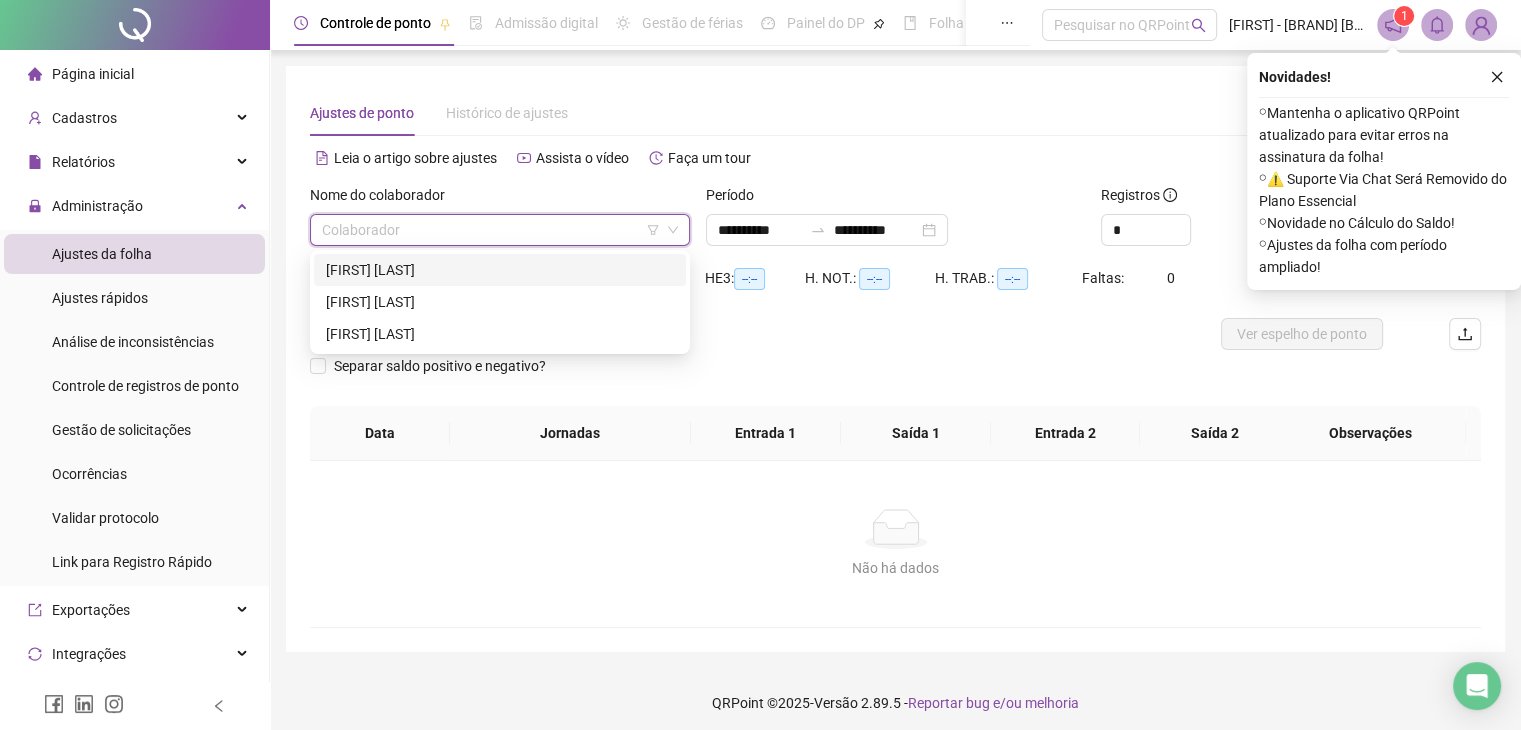 click on "[FIRST] [LAST]" at bounding box center [500, 270] 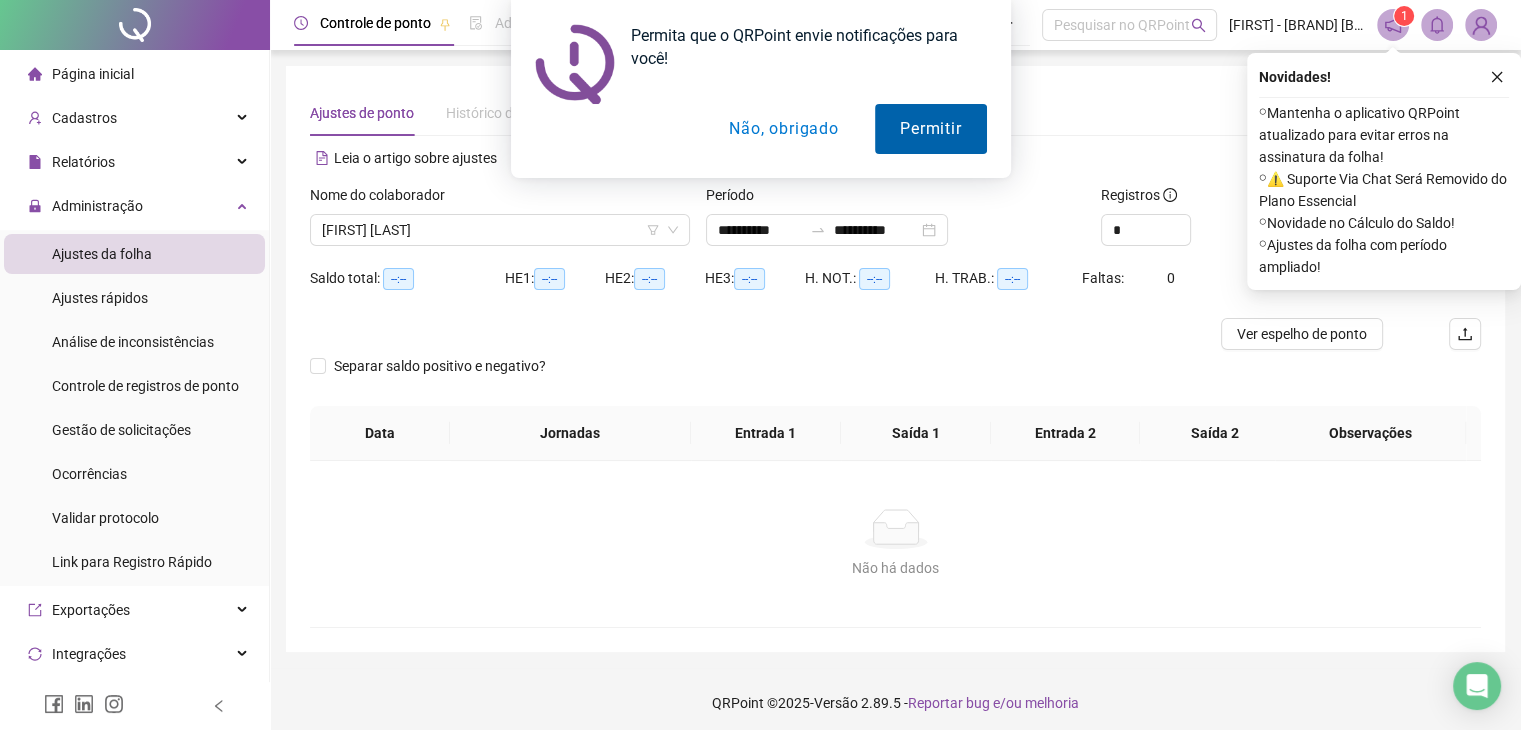 click on "Permitir" at bounding box center [930, 129] 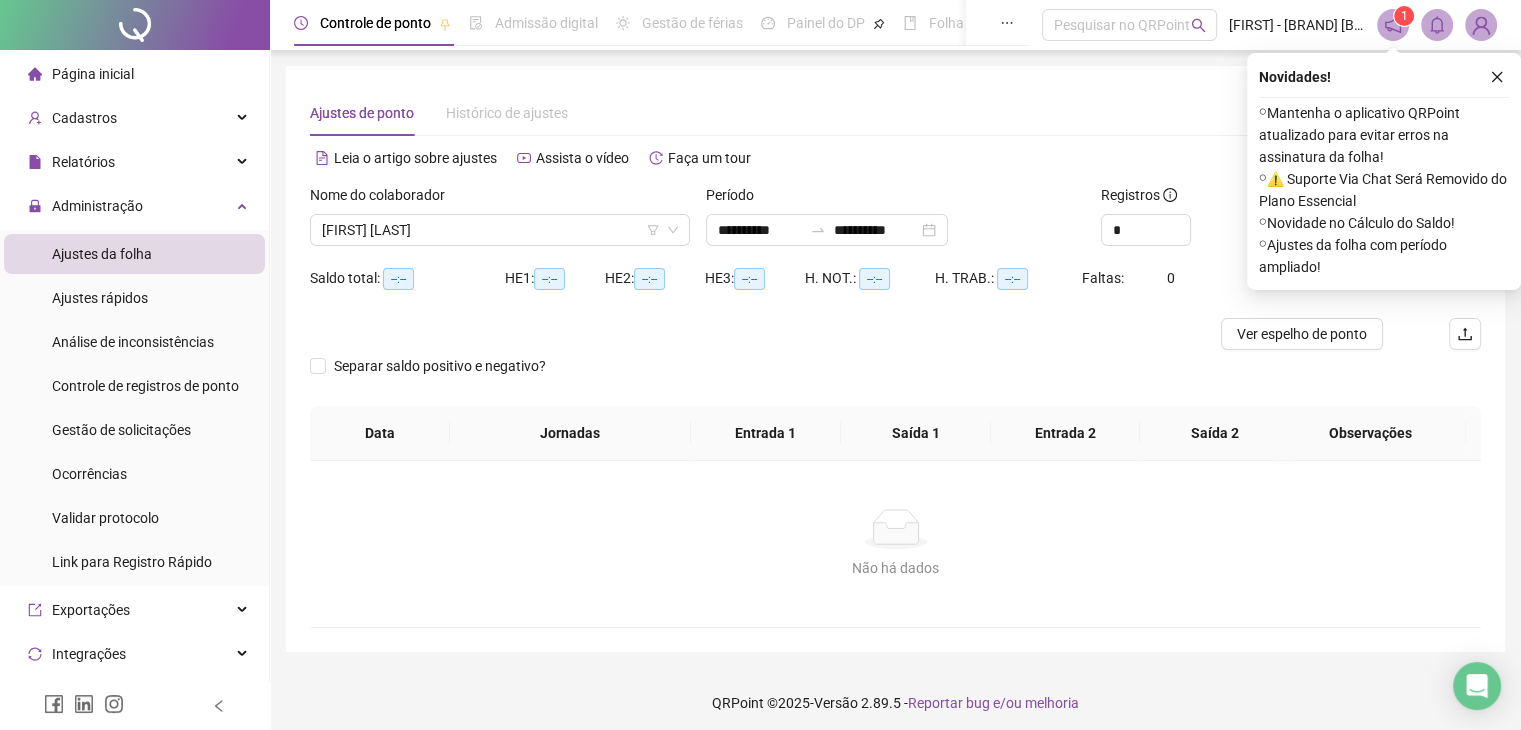 click 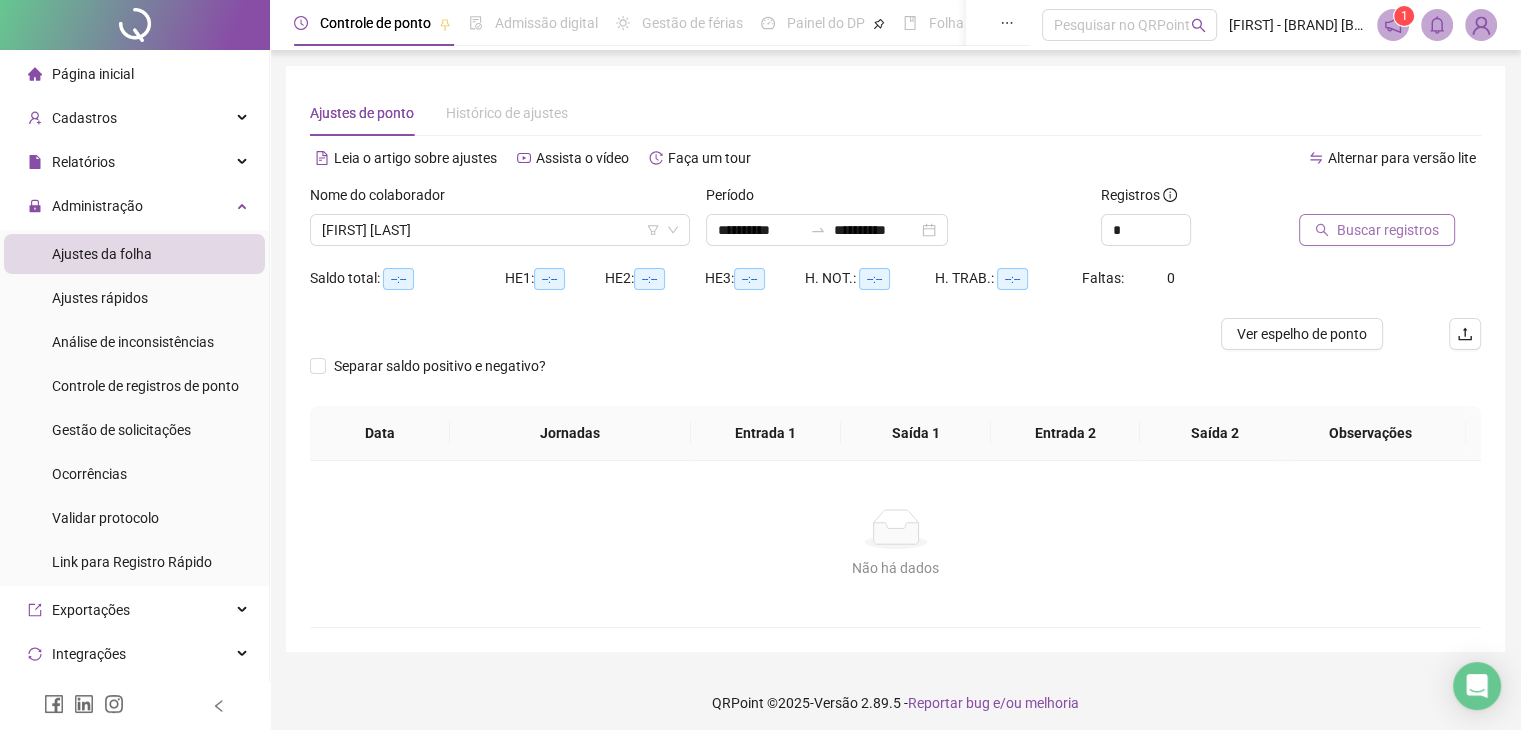 click on "Buscar registros" at bounding box center [1388, 230] 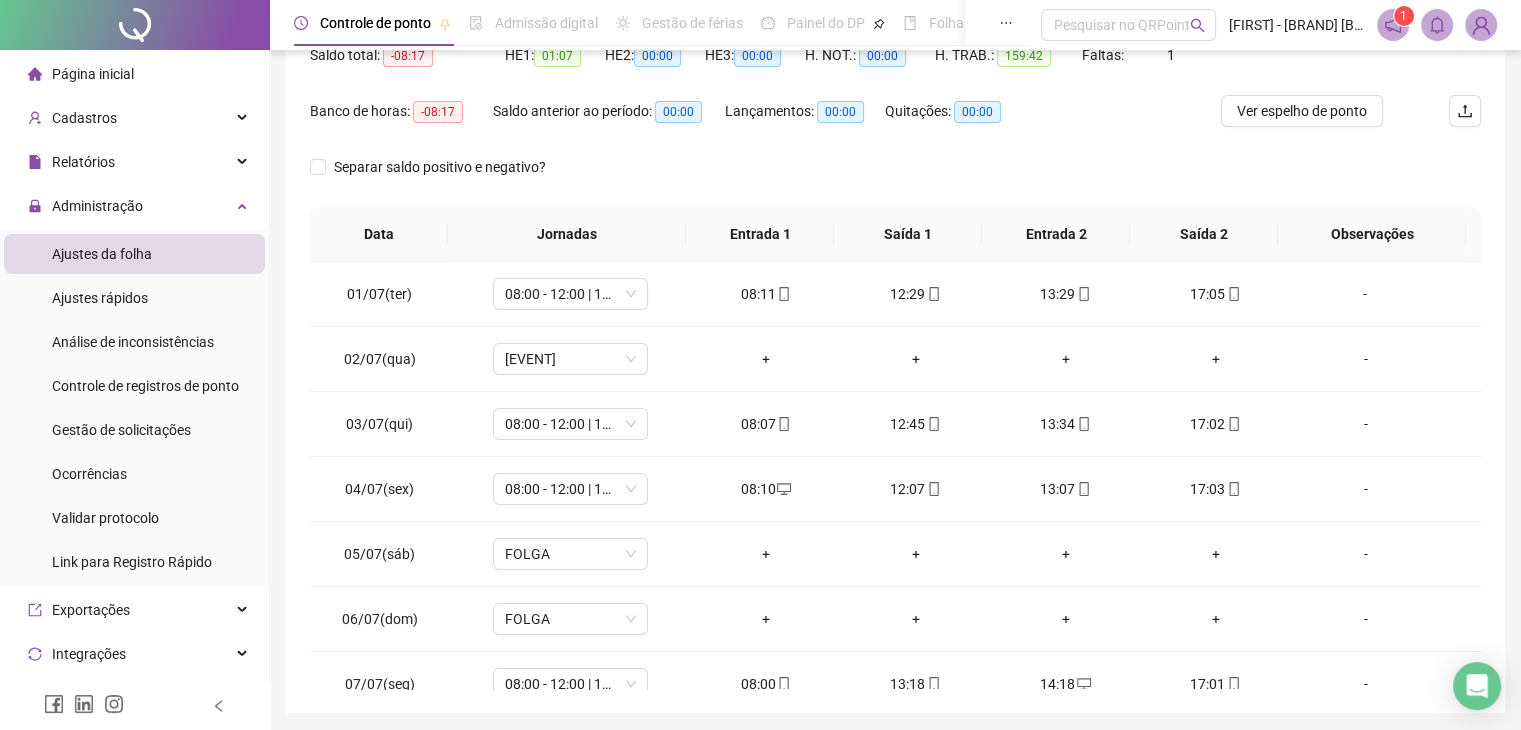 scroll, scrollTop: 292, scrollLeft: 0, axis: vertical 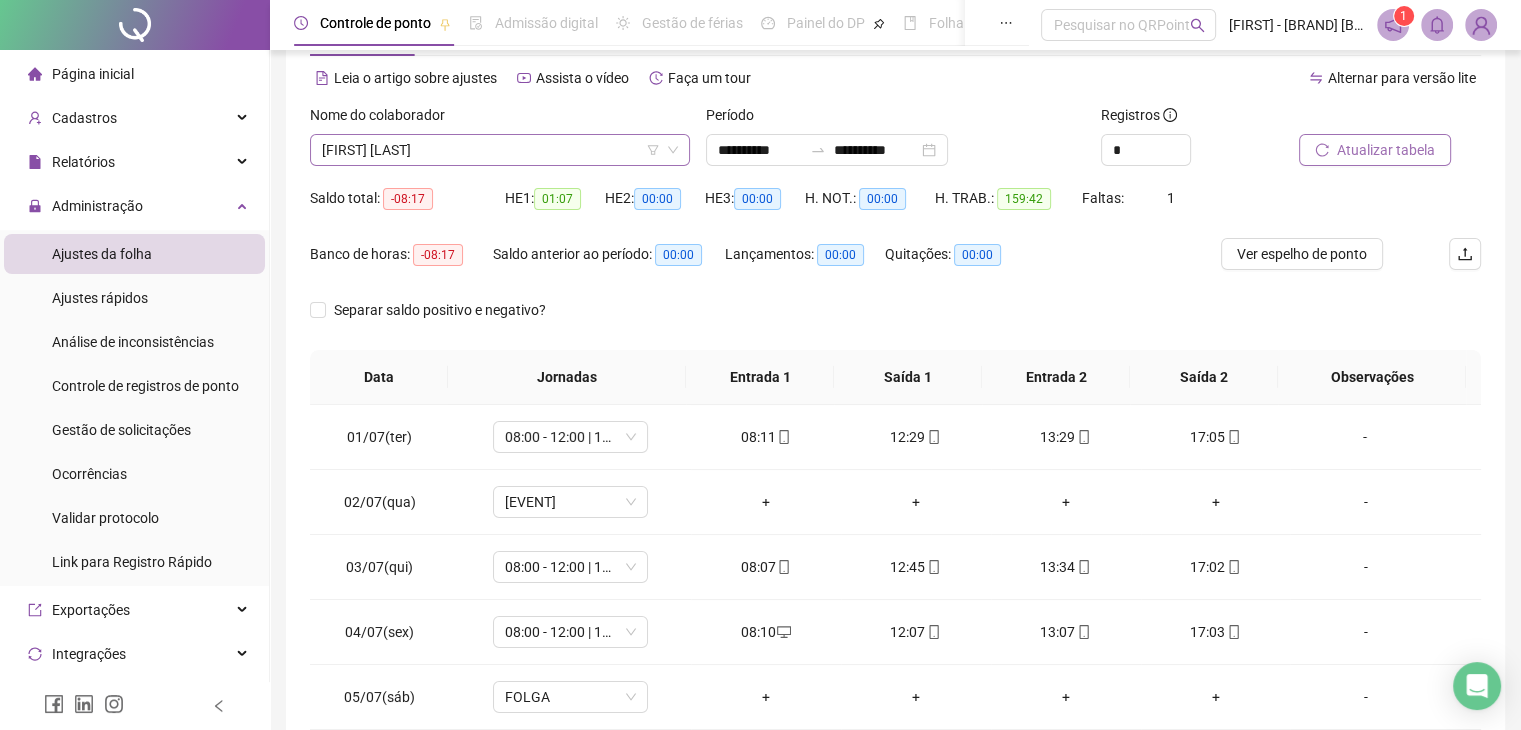 click on "[FIRST] [LAST]" at bounding box center (500, 150) 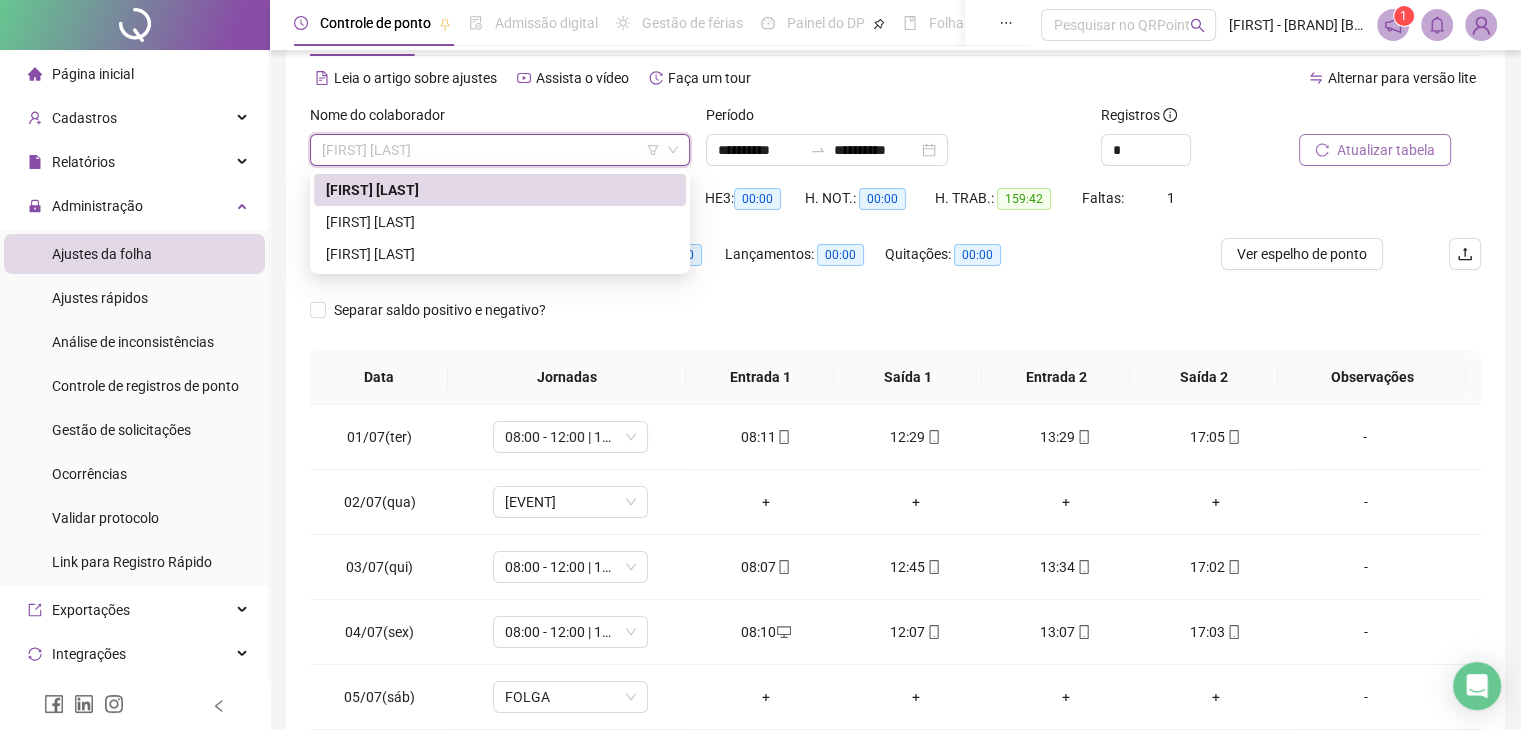 click on "[FIRST] [LAST]" at bounding box center (500, 190) 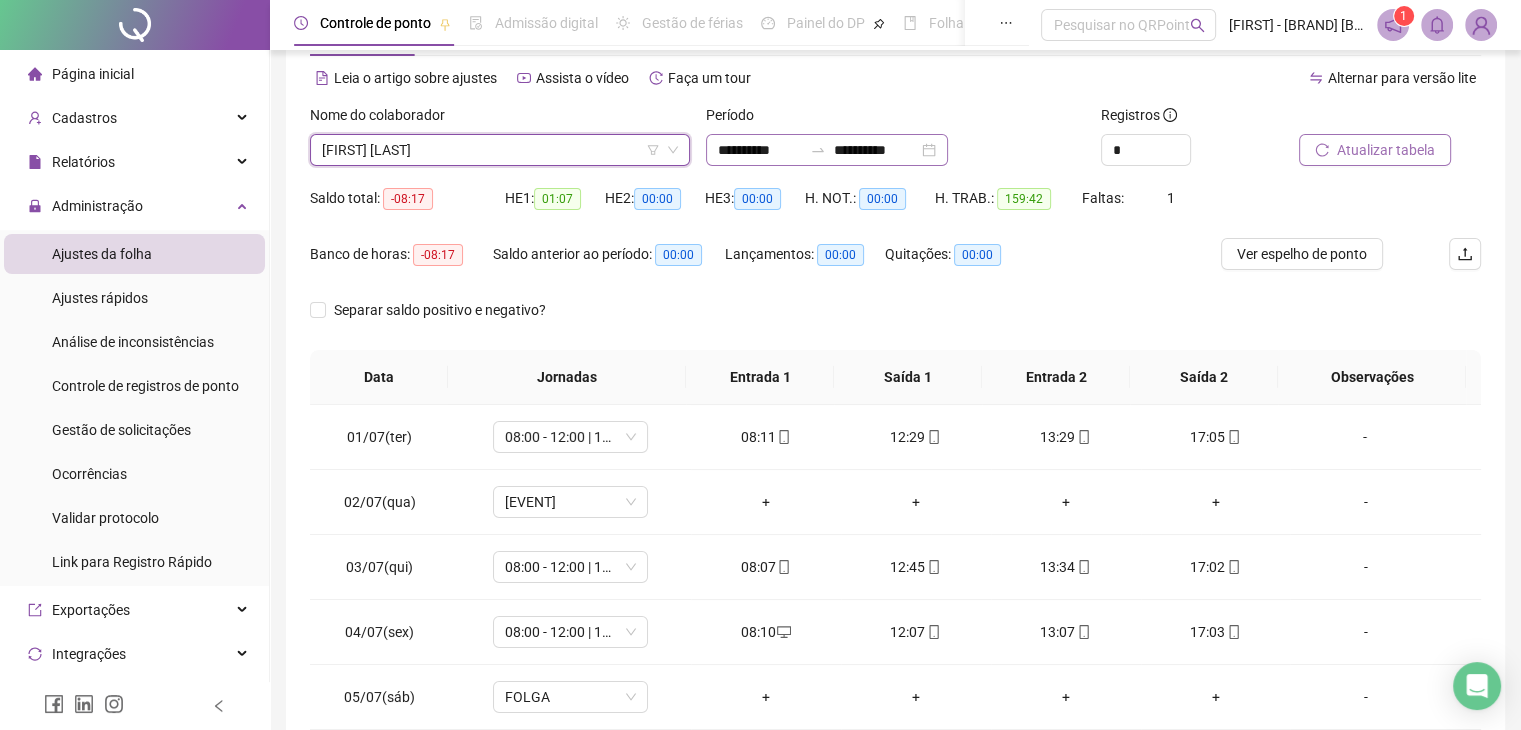 click on "**********" at bounding box center (827, 150) 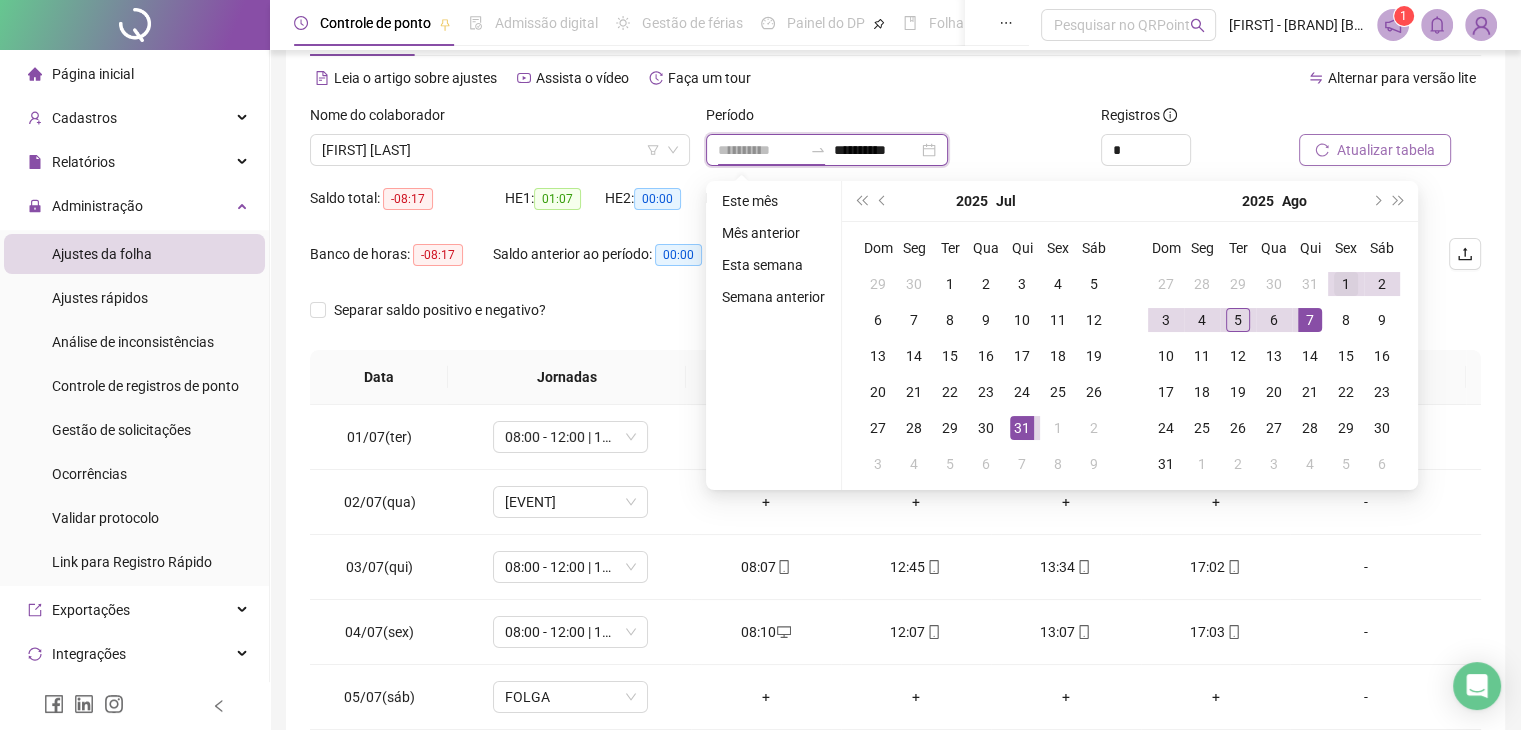 type on "**********" 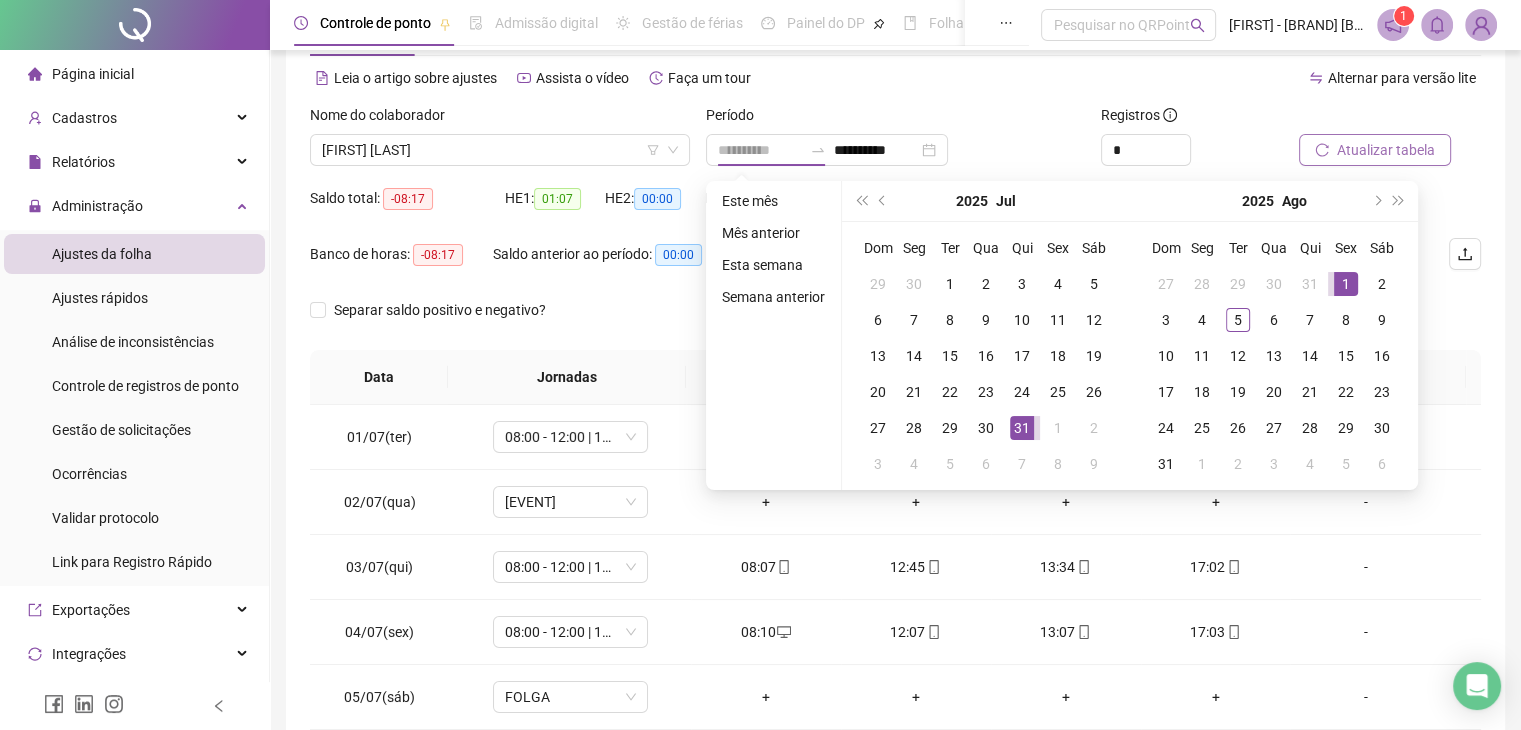 click on "1" at bounding box center (1346, 284) 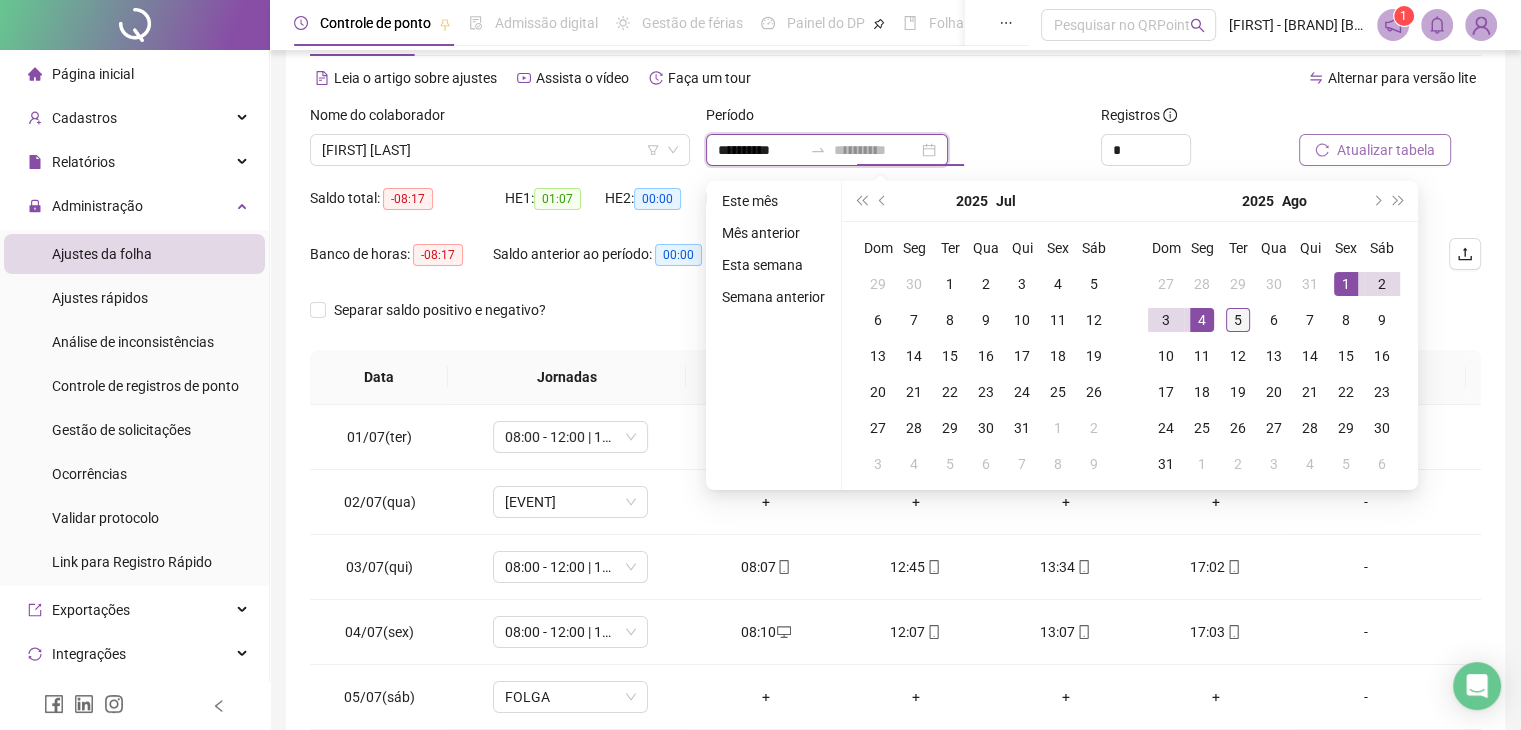 type on "**********" 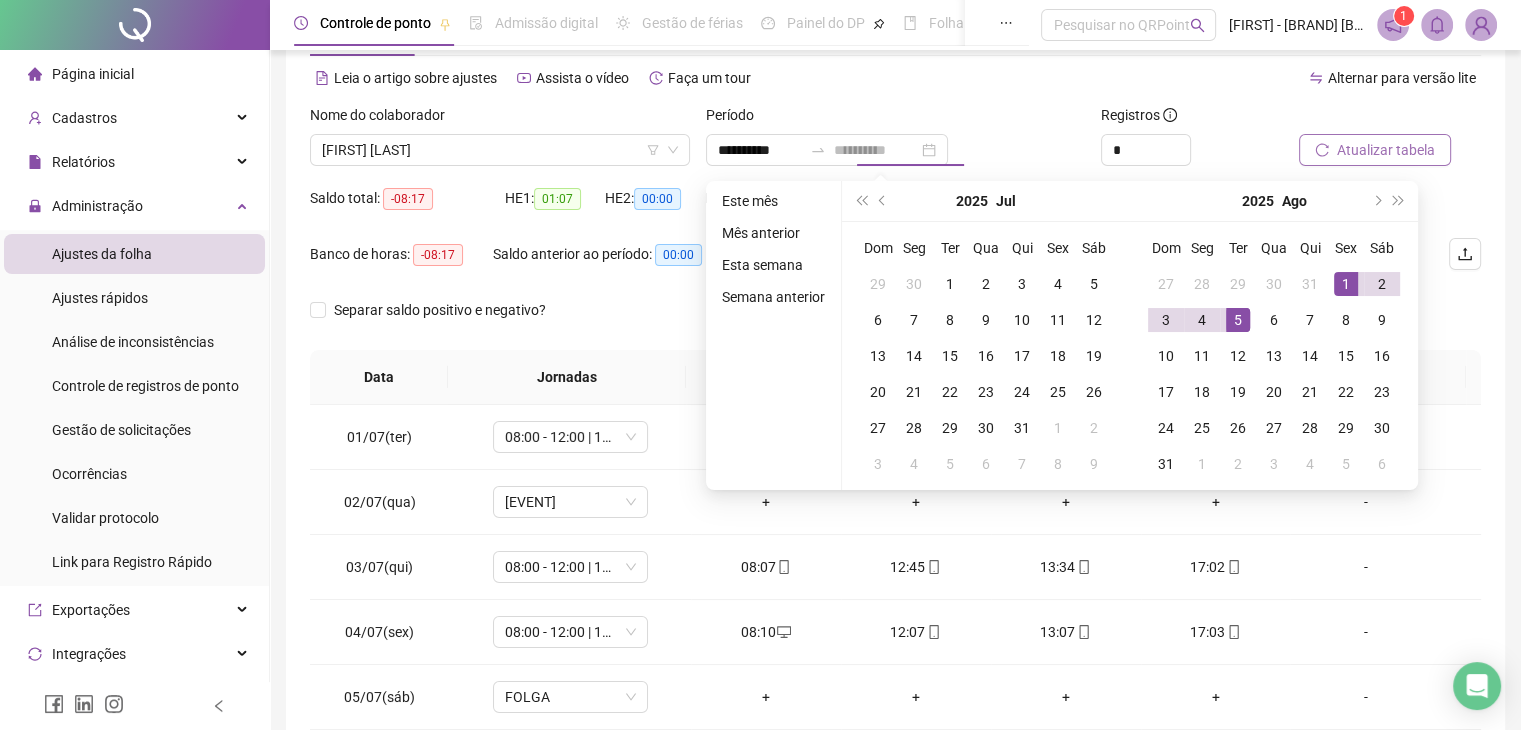 click on "5" at bounding box center [1238, 320] 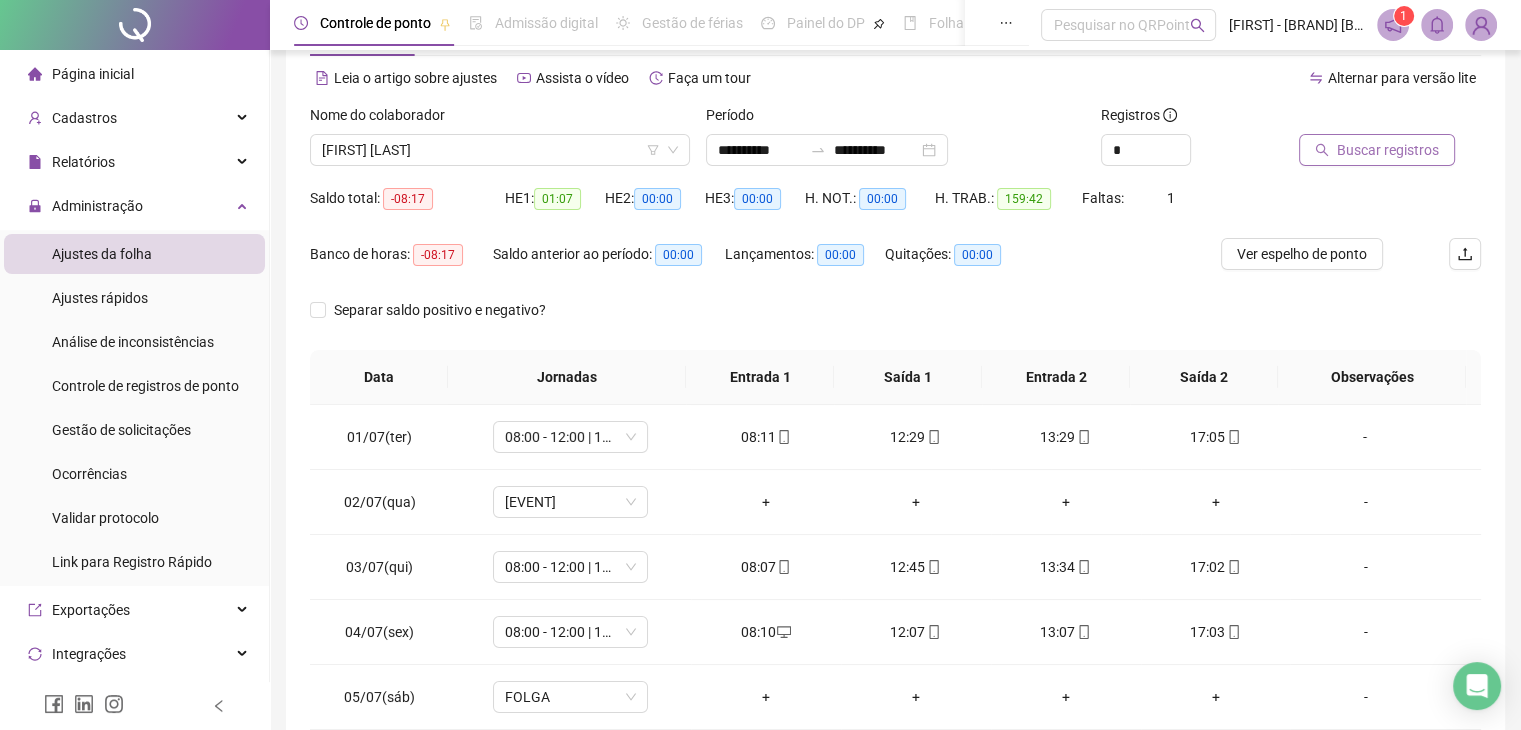 click on "Buscar registros" at bounding box center [1388, 150] 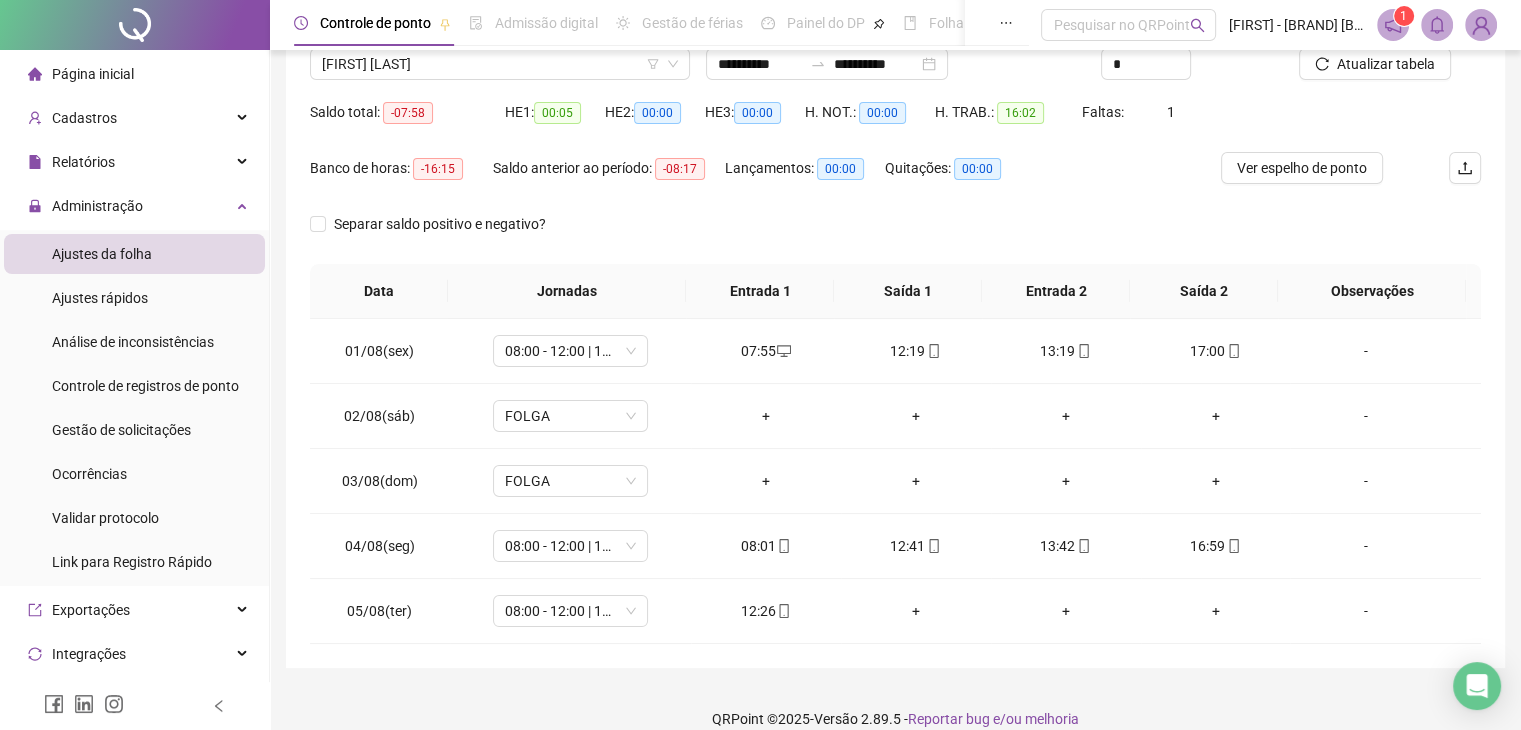 scroll, scrollTop: 189, scrollLeft: 0, axis: vertical 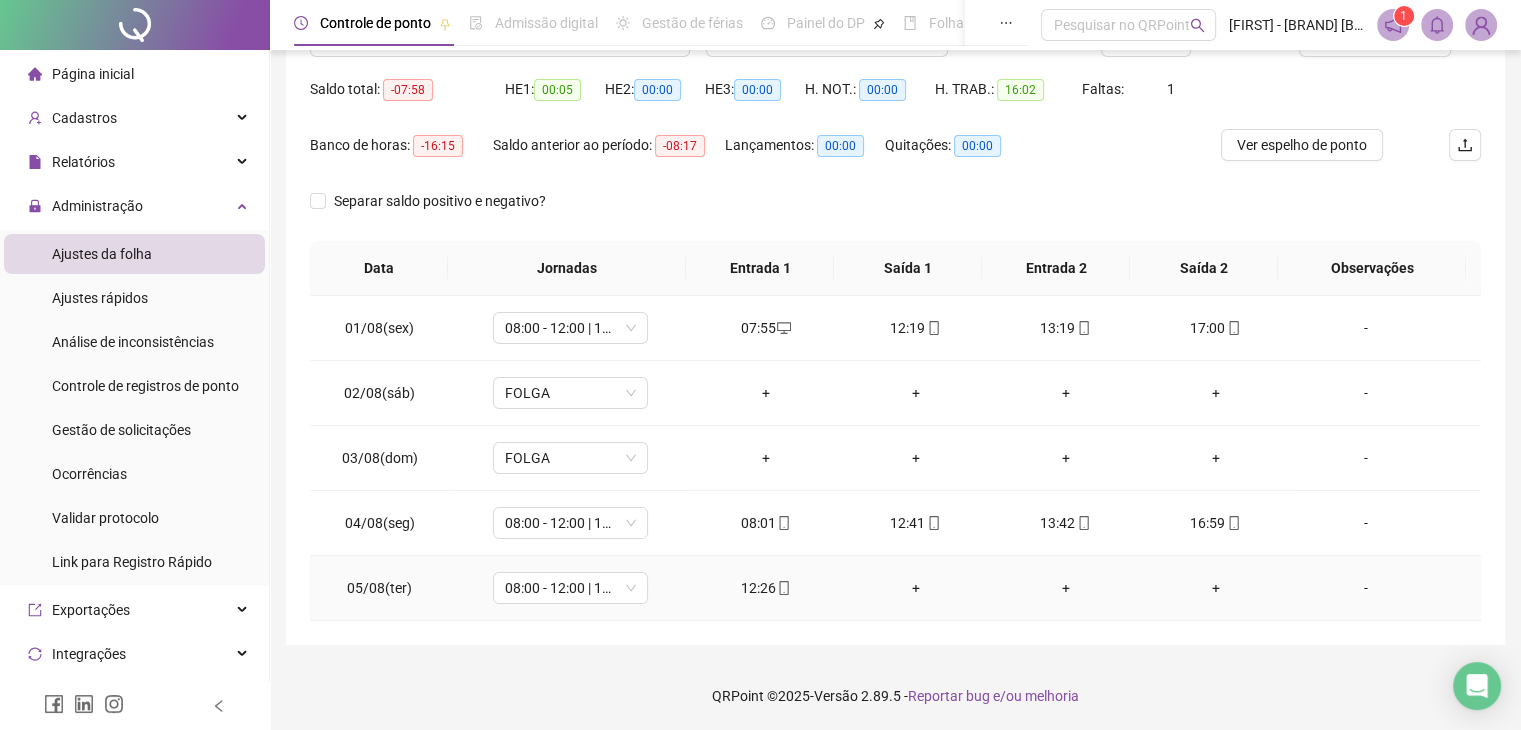 click on "+" at bounding box center [916, 588] 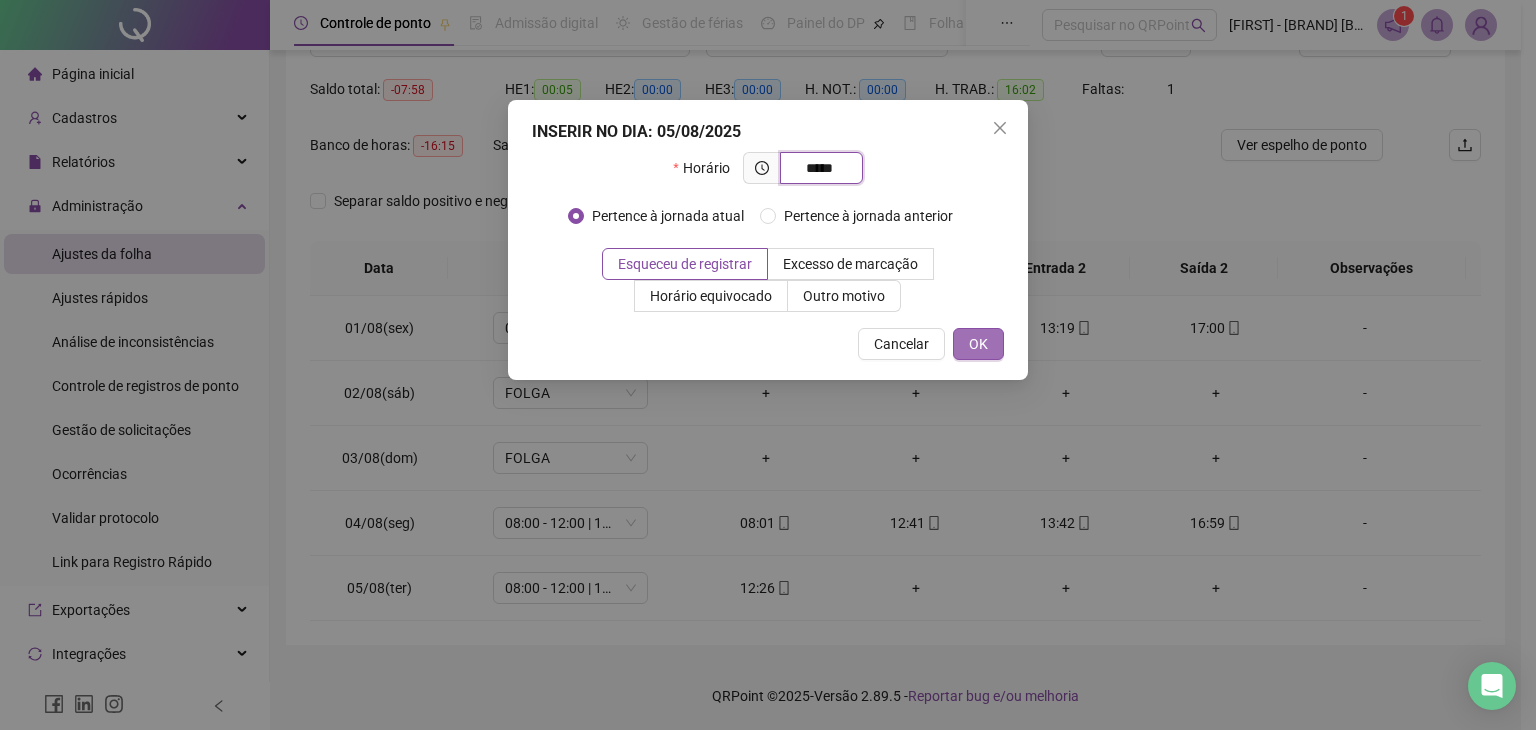 type on "*****" 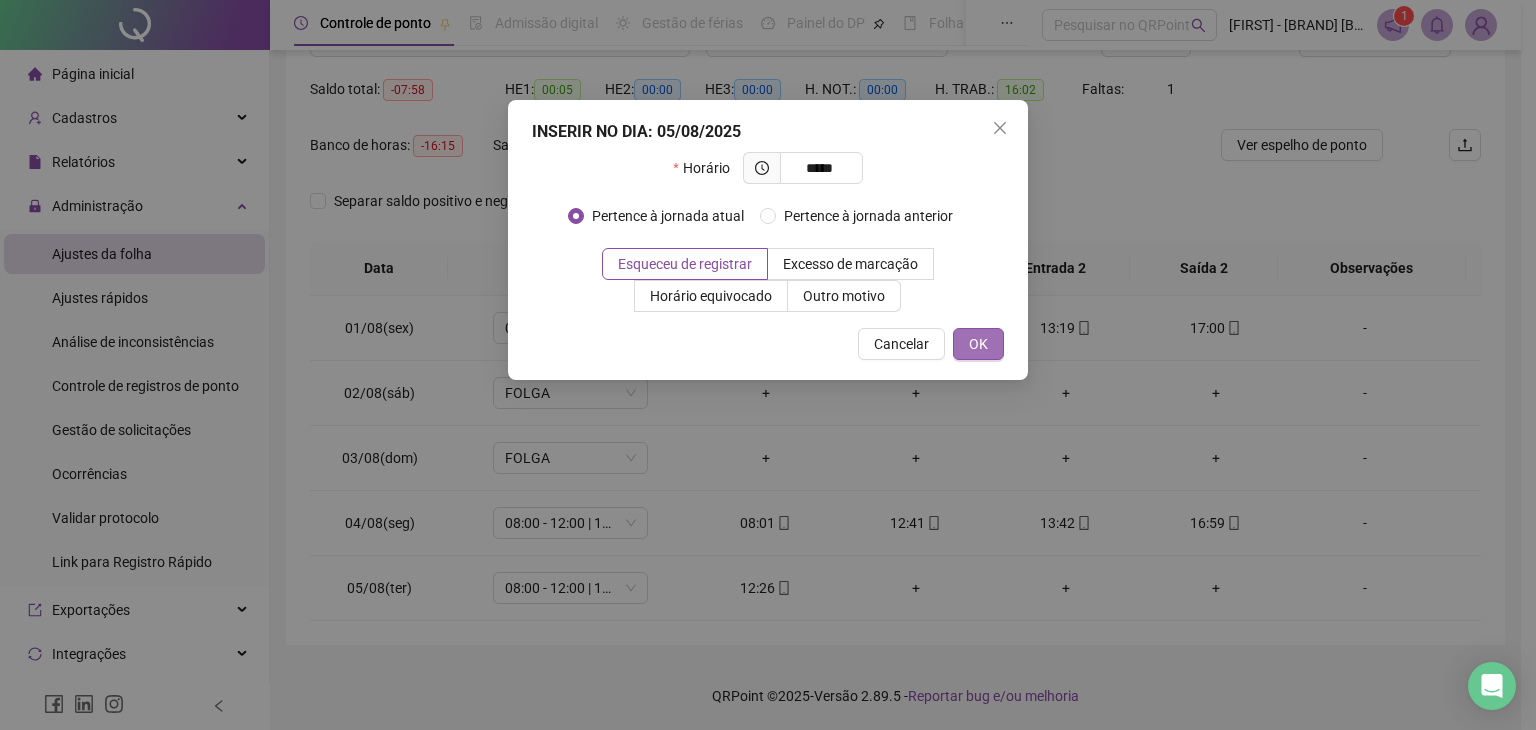 click on "OK" at bounding box center [978, 344] 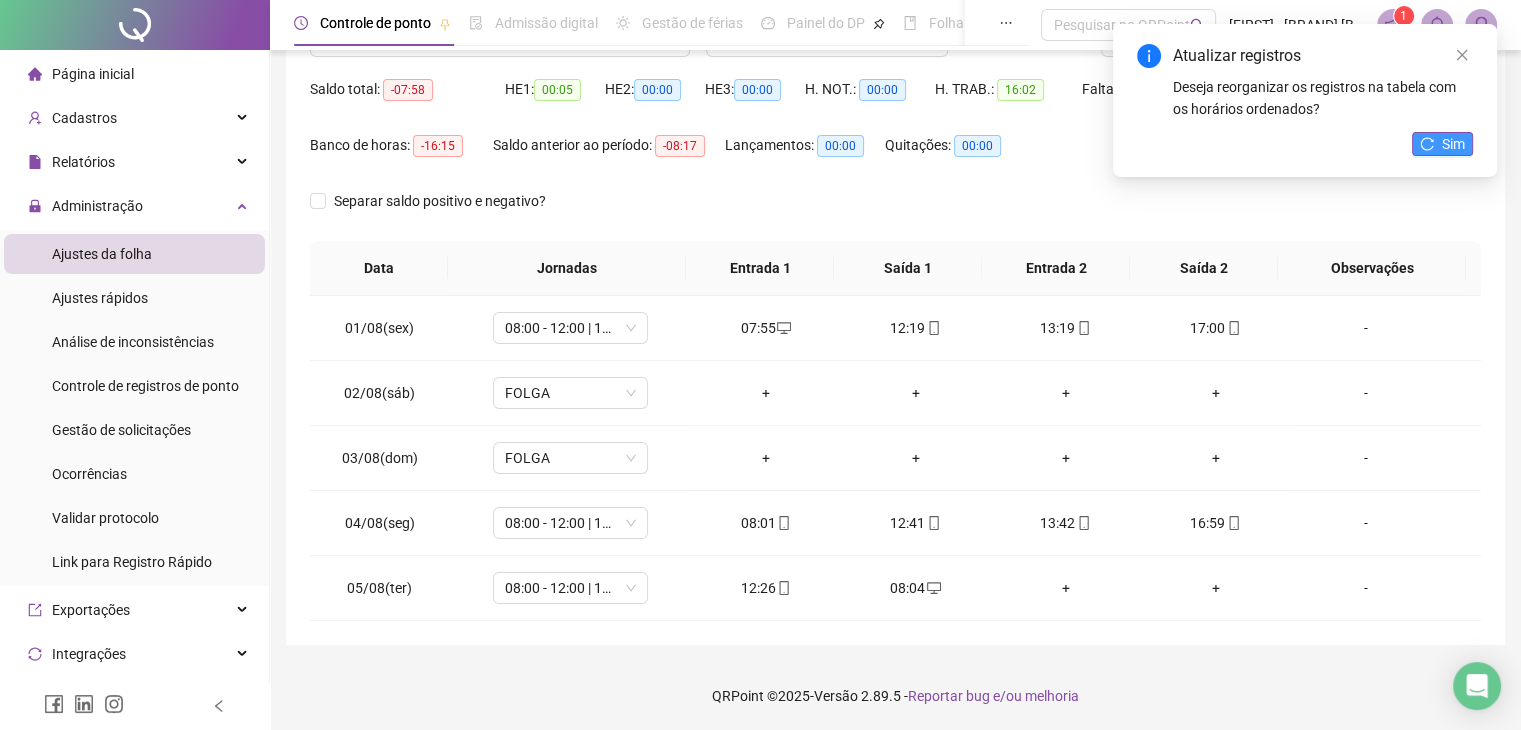 click on "Sim" at bounding box center (1453, 144) 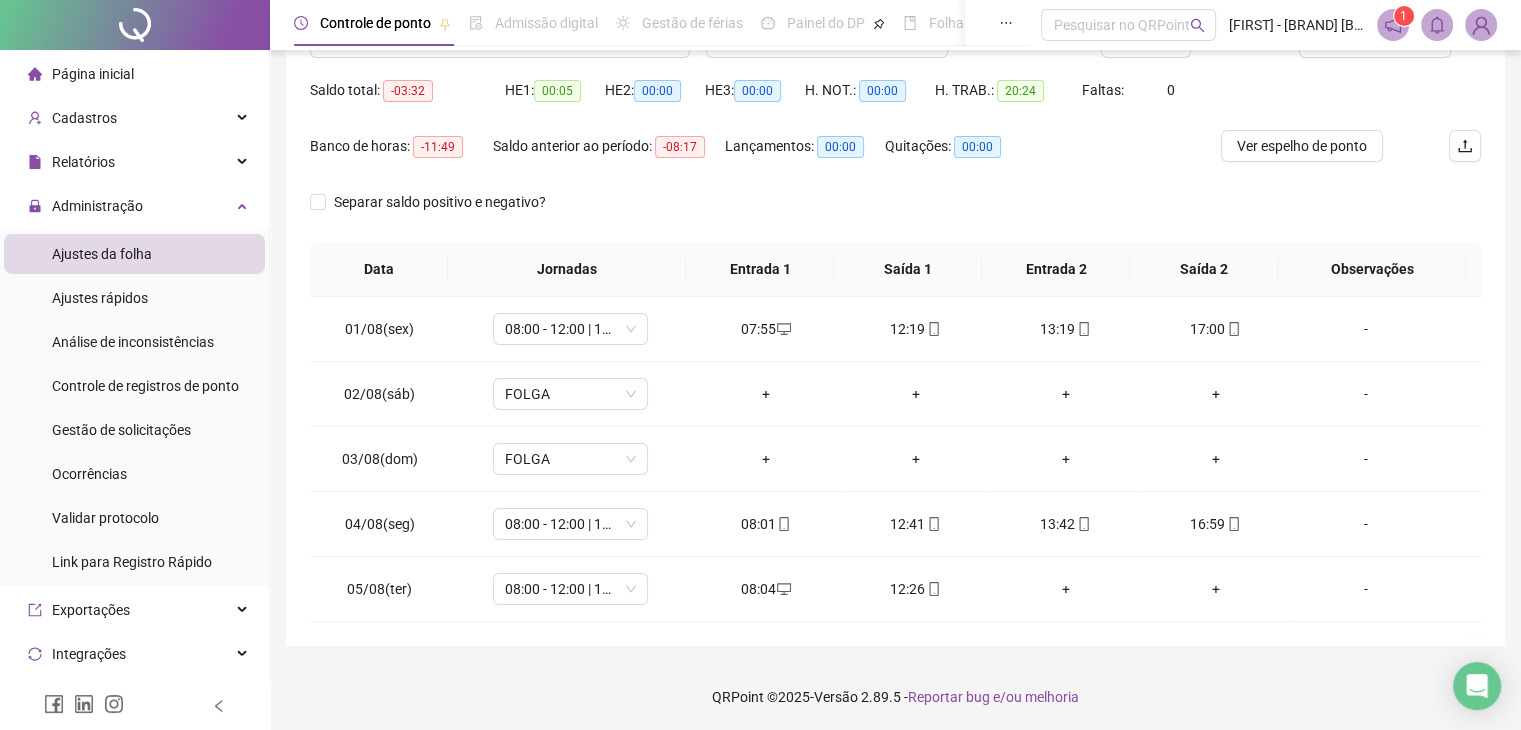 scroll, scrollTop: 189, scrollLeft: 0, axis: vertical 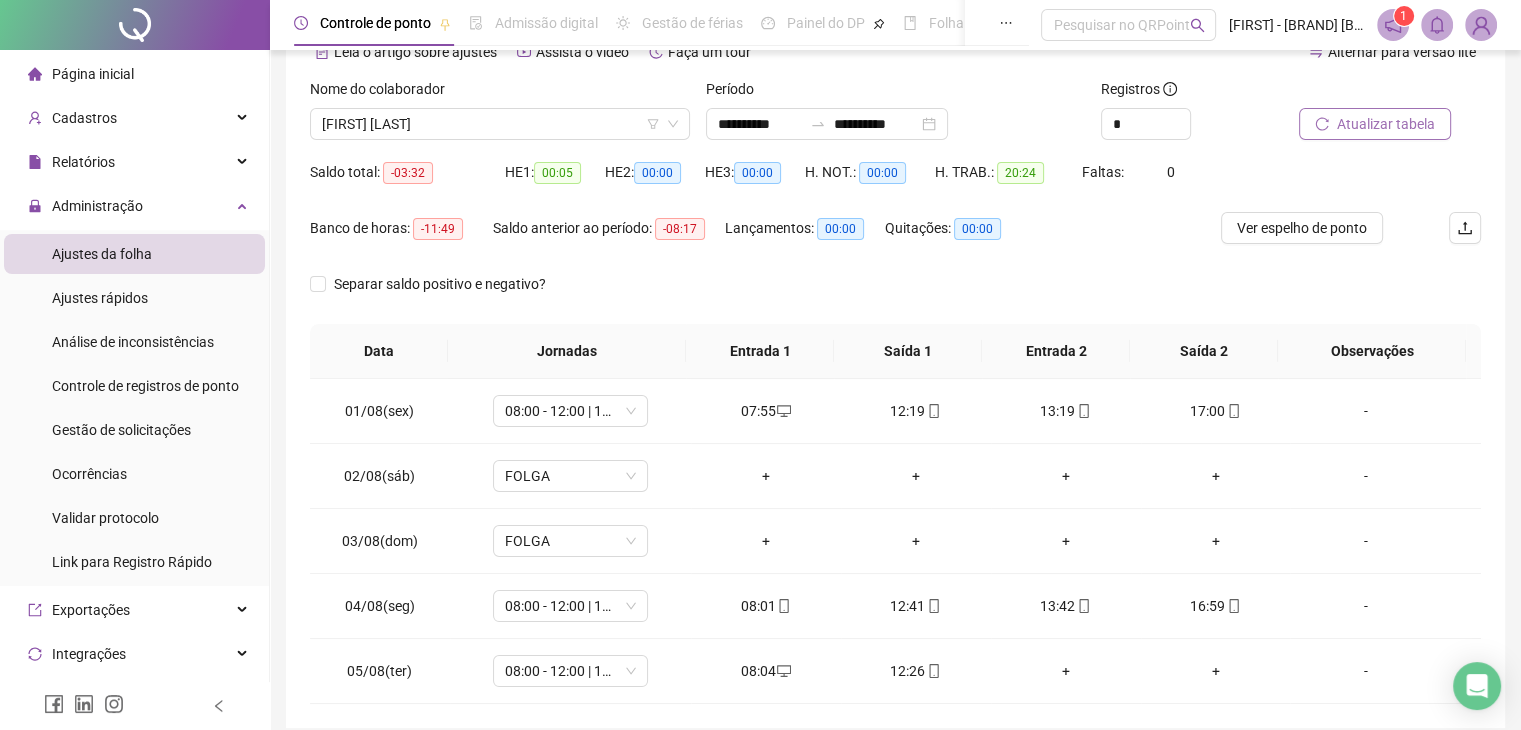 click on "Atualizar tabela" at bounding box center [1386, 124] 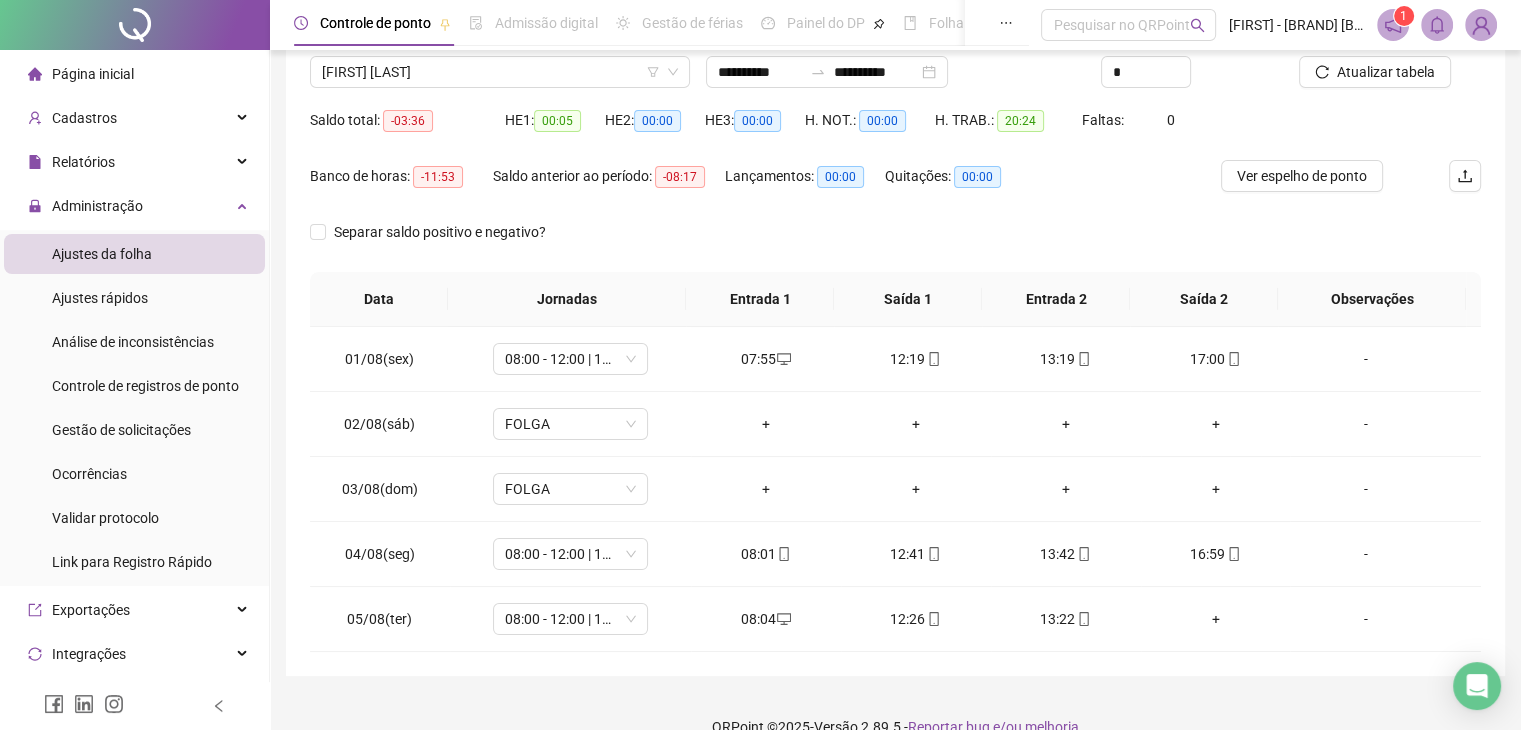 scroll, scrollTop: 189, scrollLeft: 0, axis: vertical 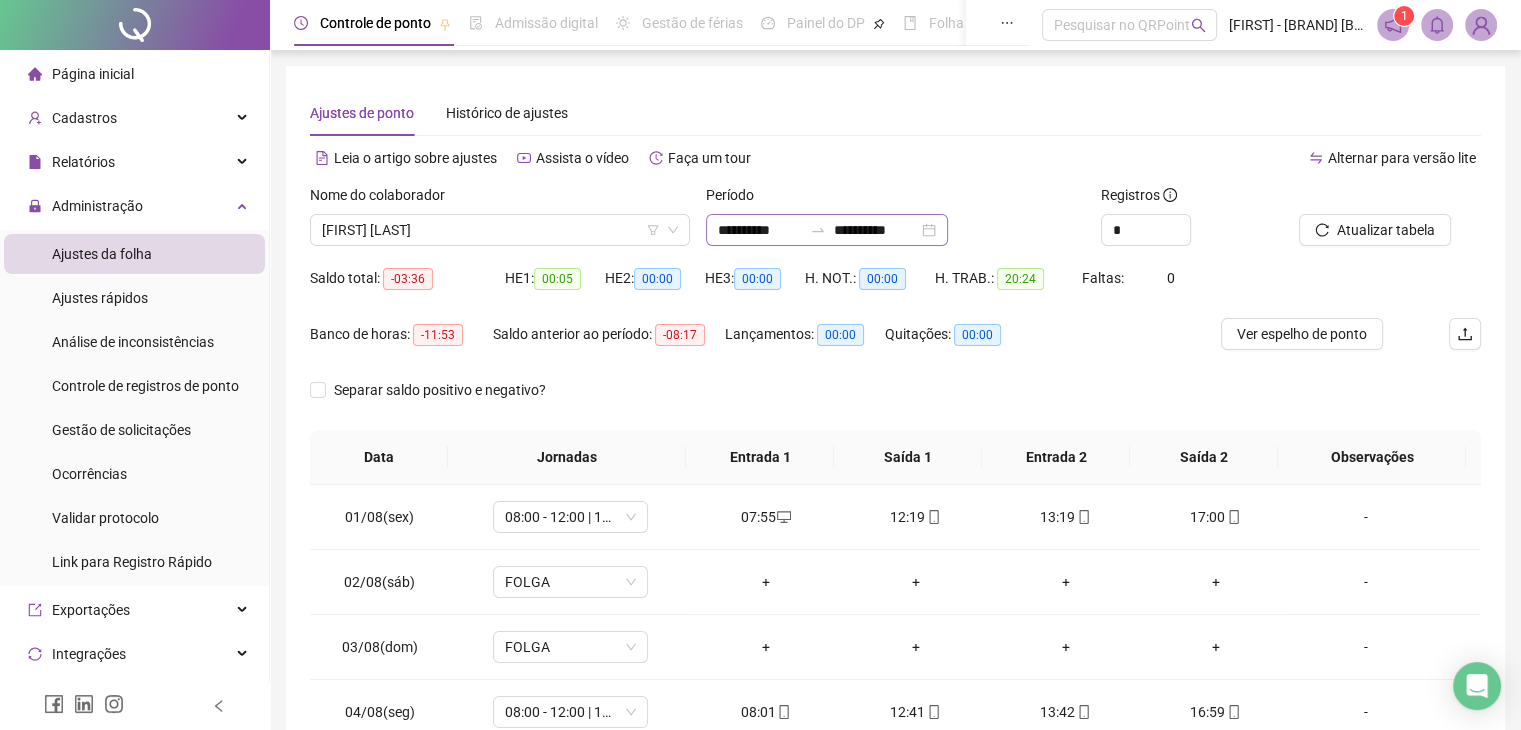 click on "**********" at bounding box center (827, 230) 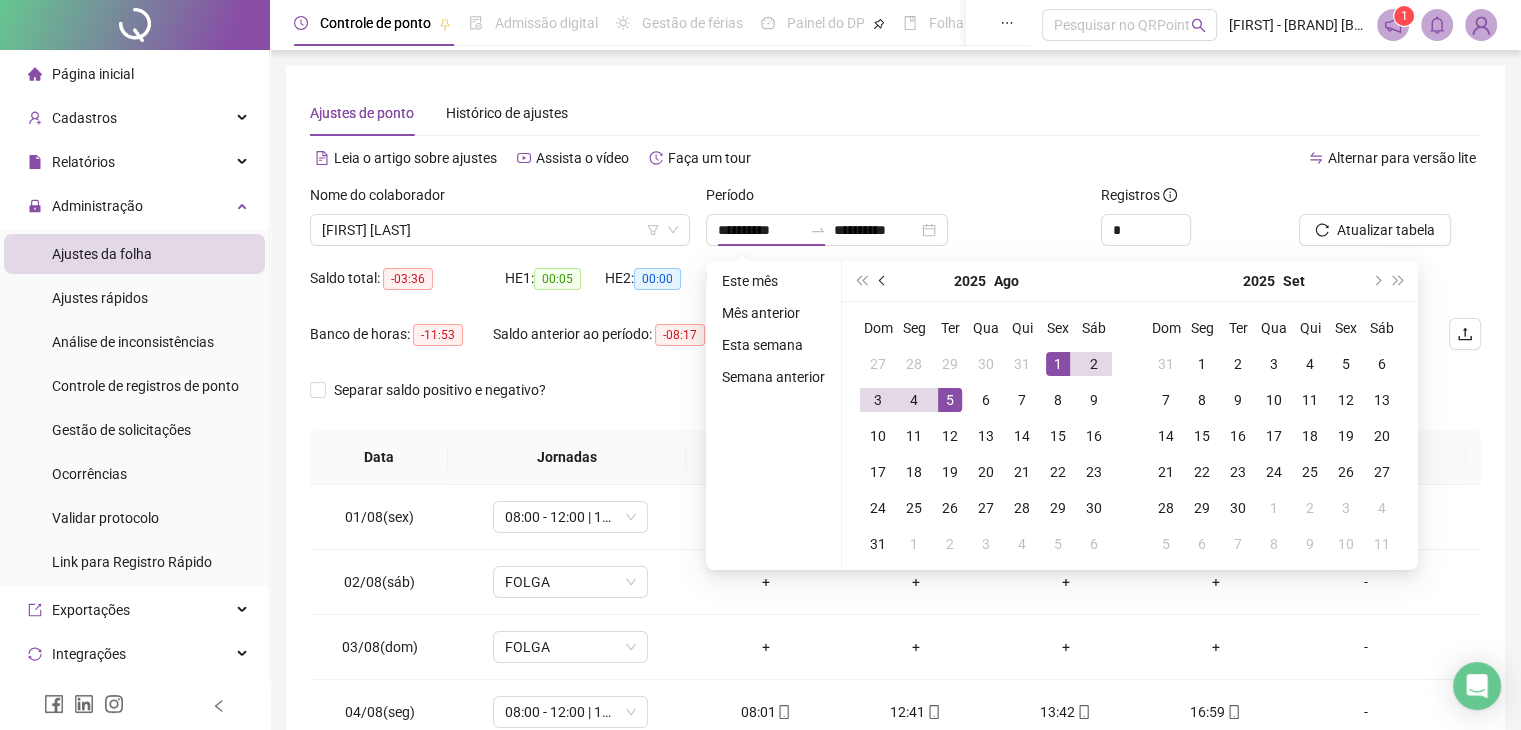 click at bounding box center (884, 281) 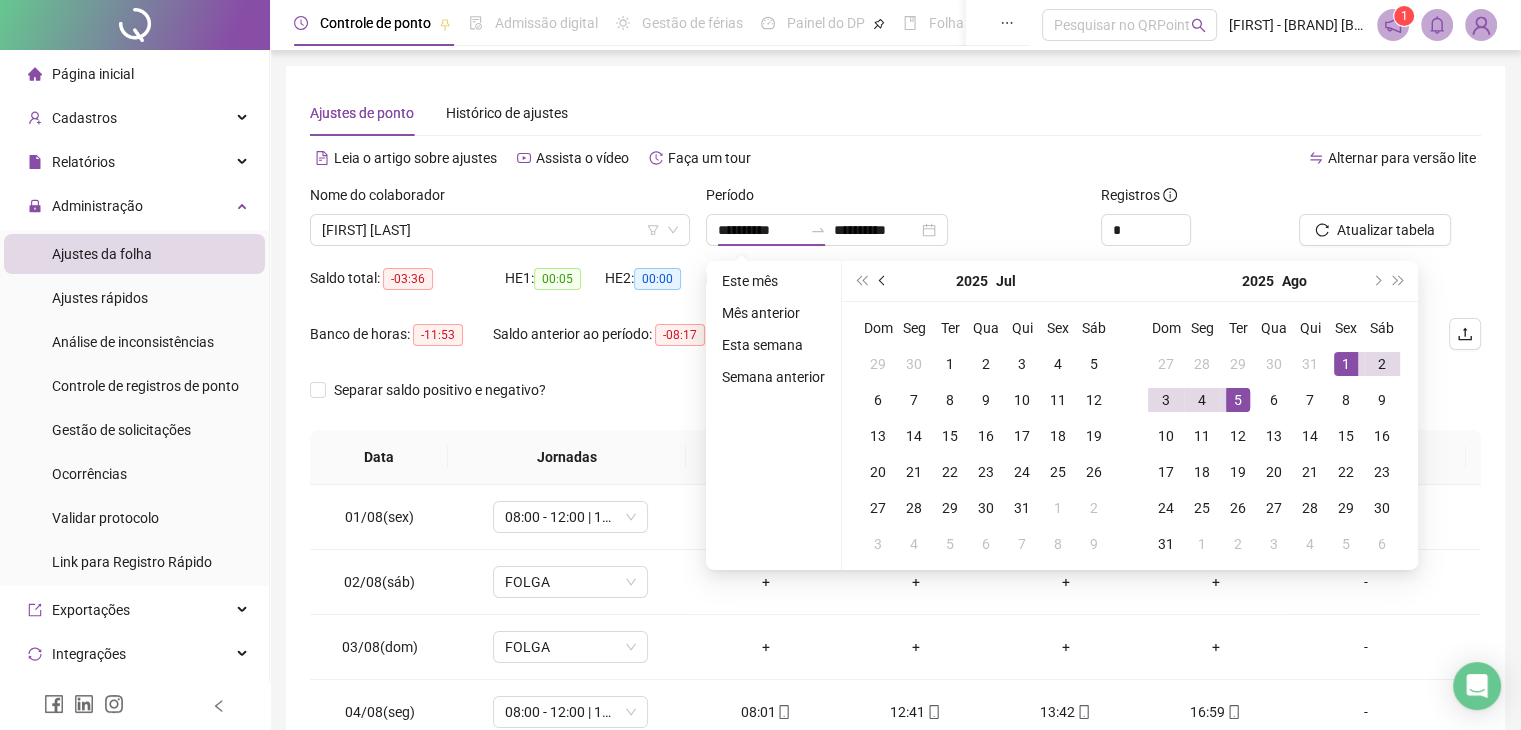 click at bounding box center [884, 281] 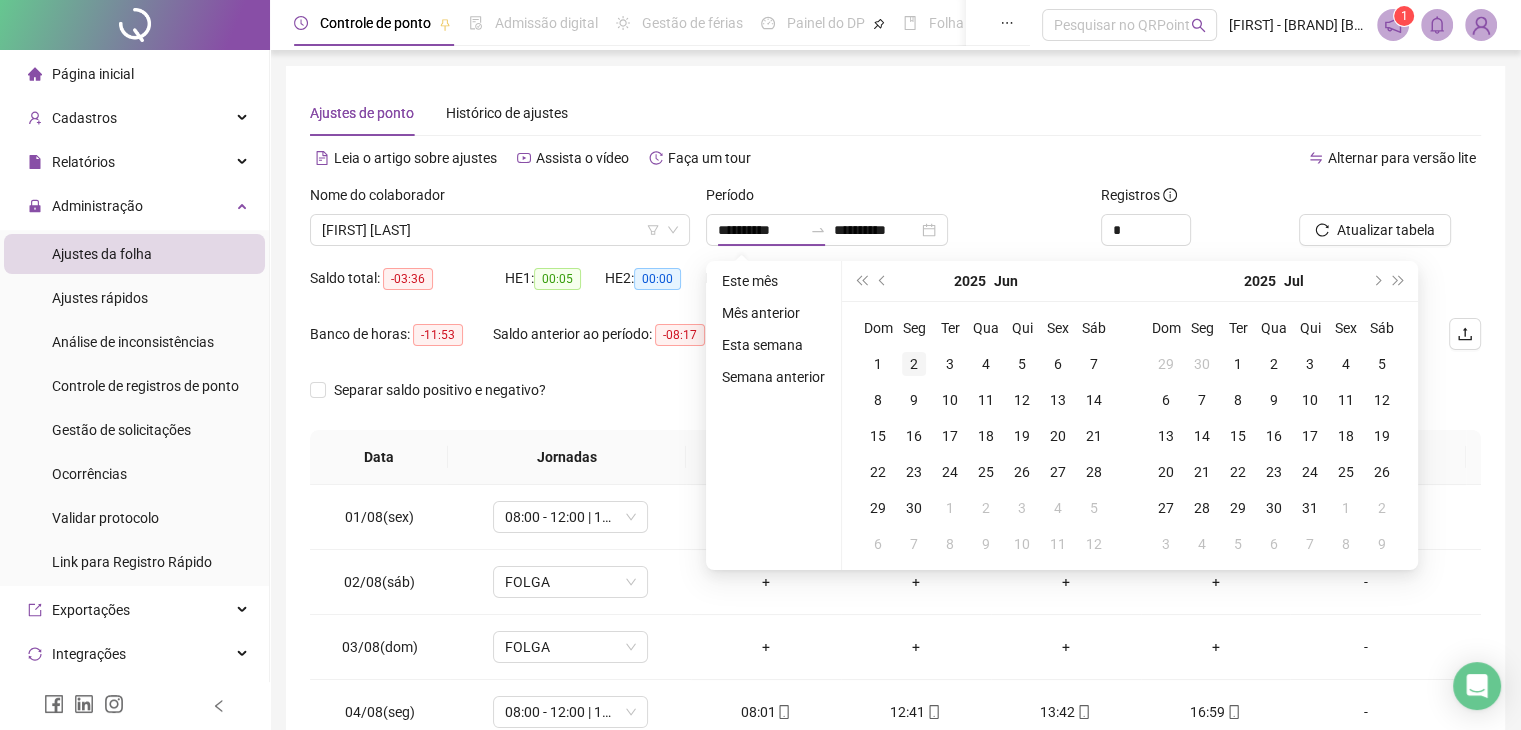type on "**********" 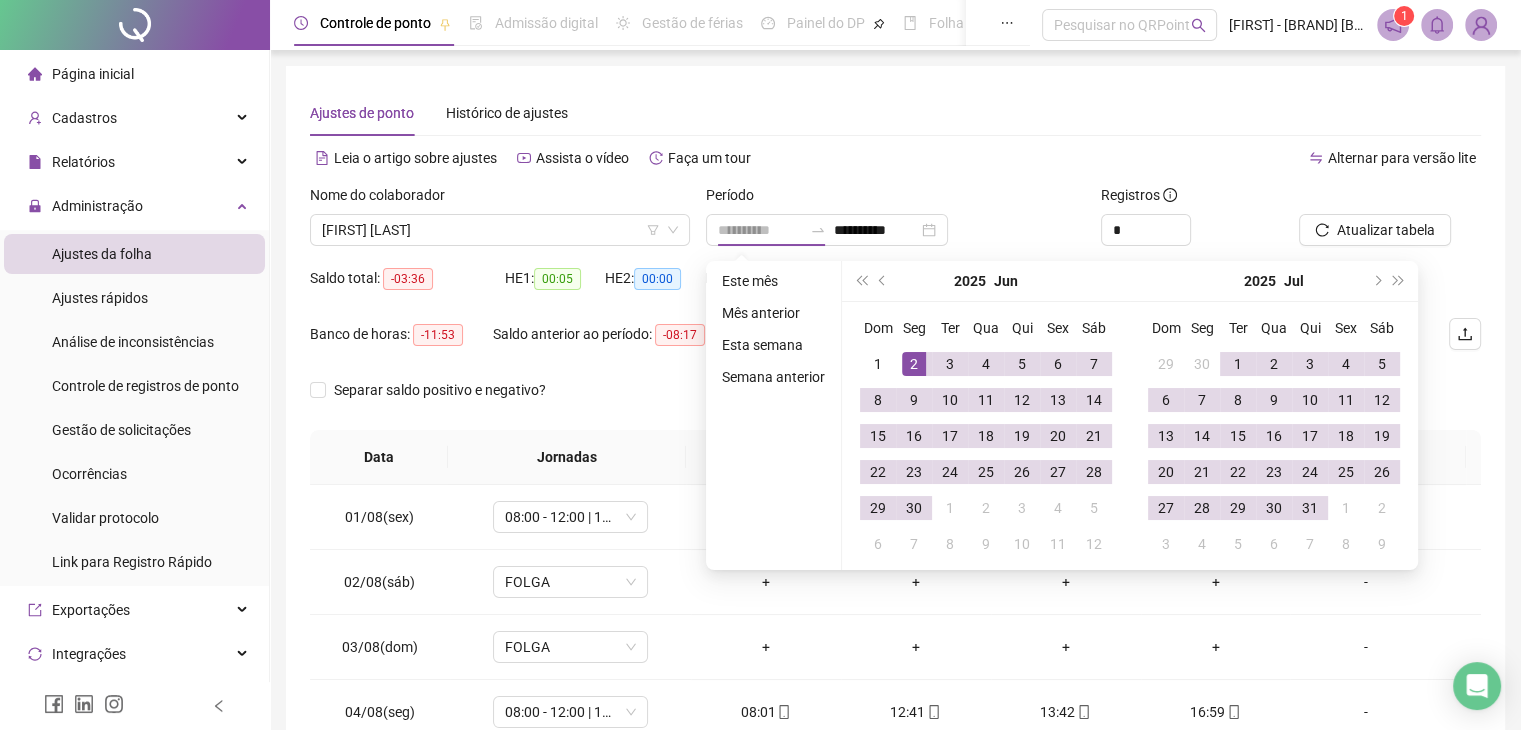 click on "2" at bounding box center (914, 364) 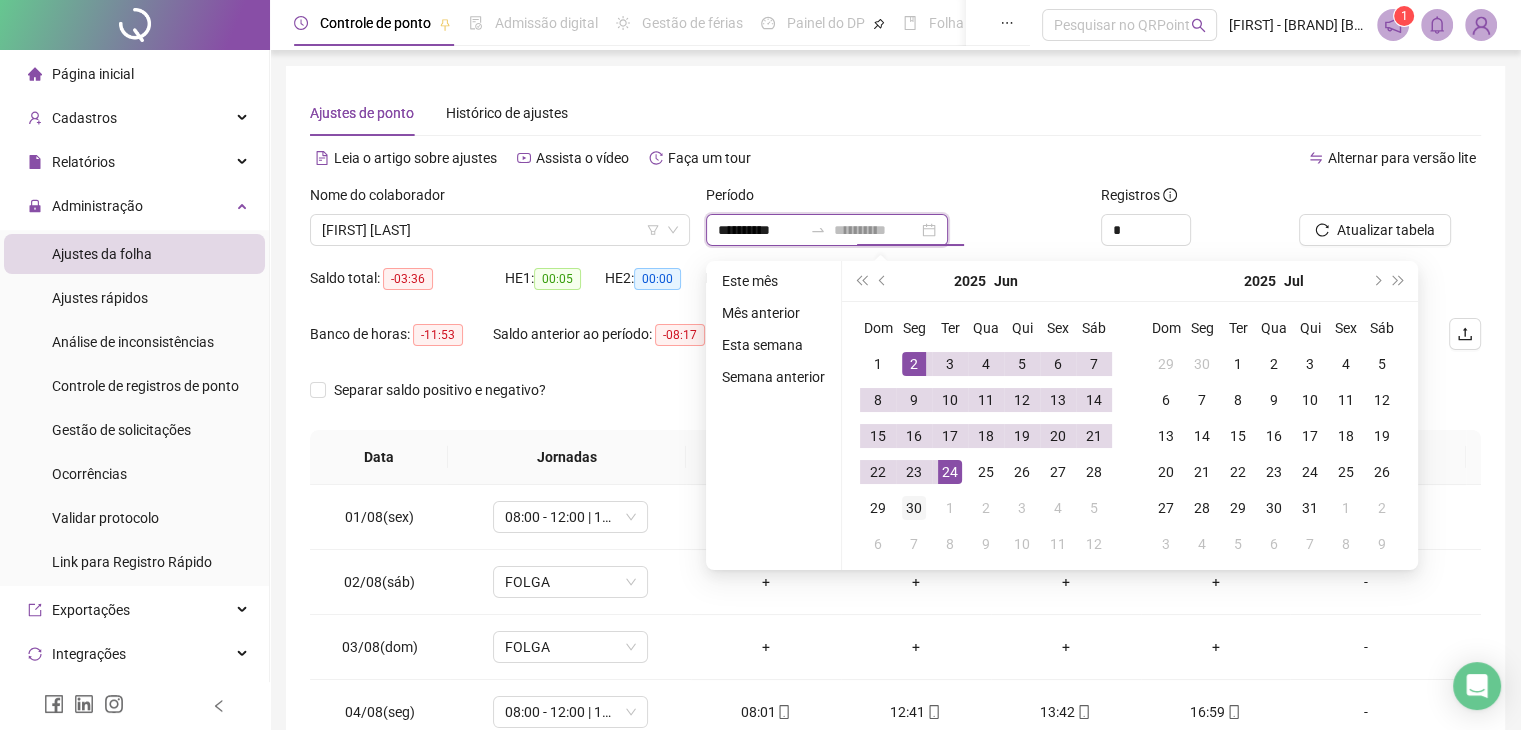 type on "**********" 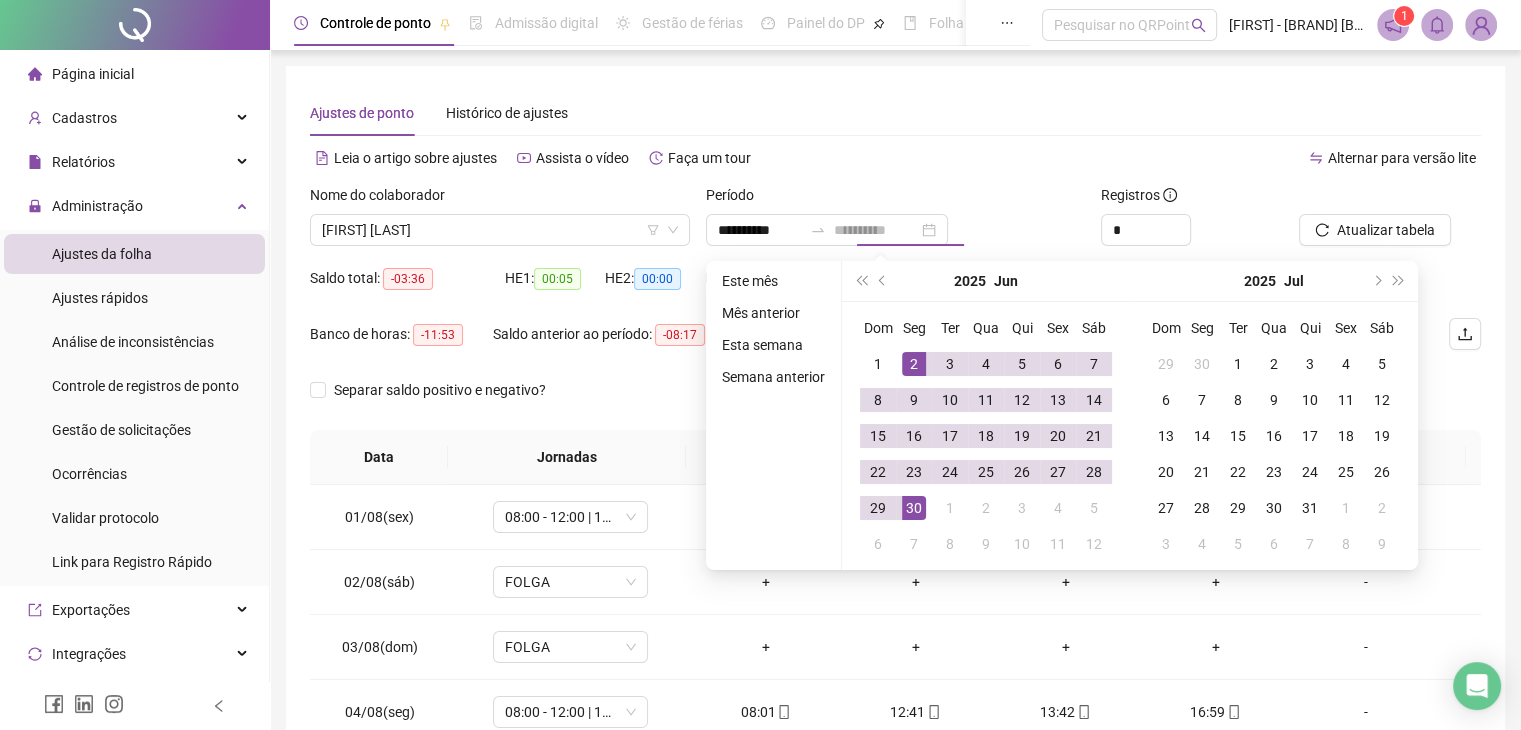 click on "30" at bounding box center [914, 508] 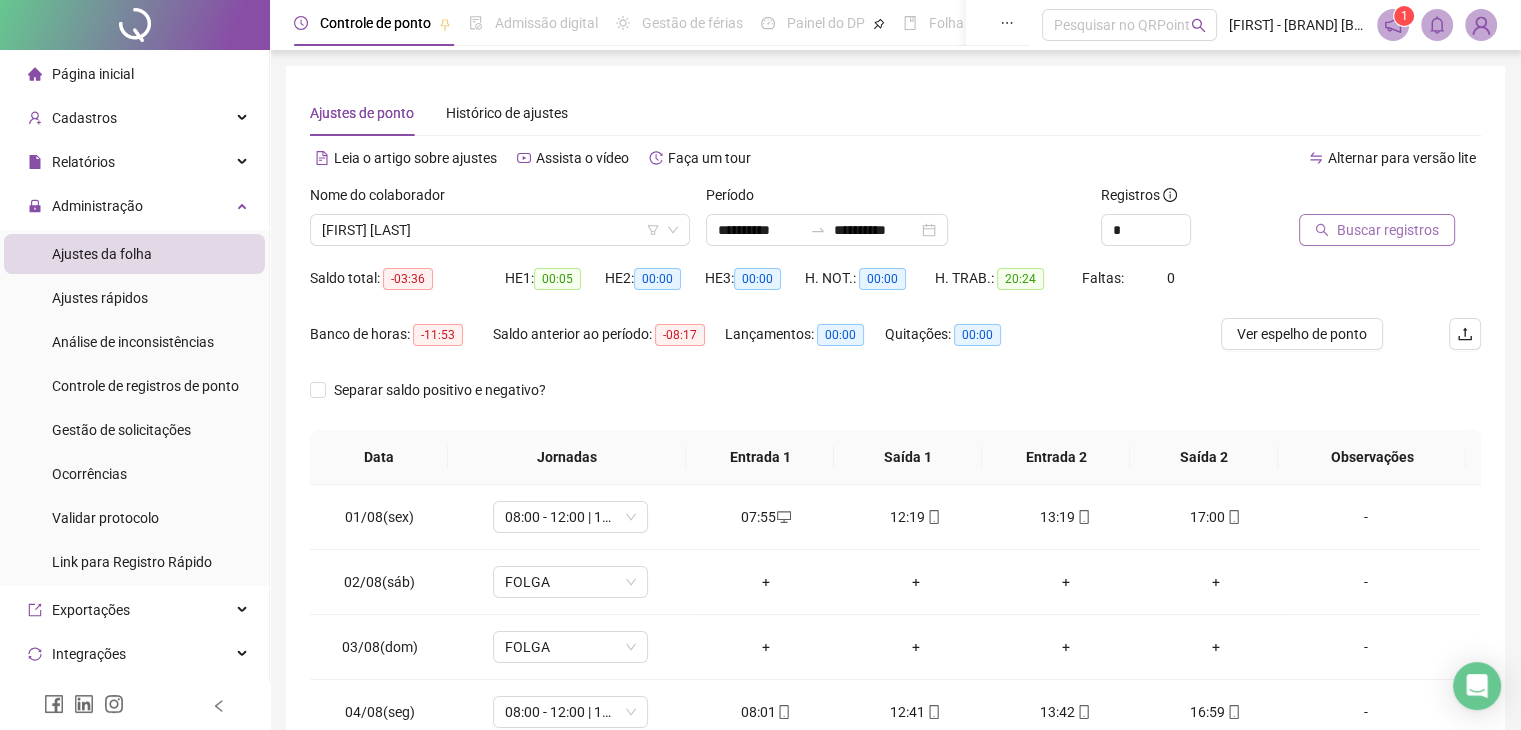click on "Buscar registros" at bounding box center [1388, 230] 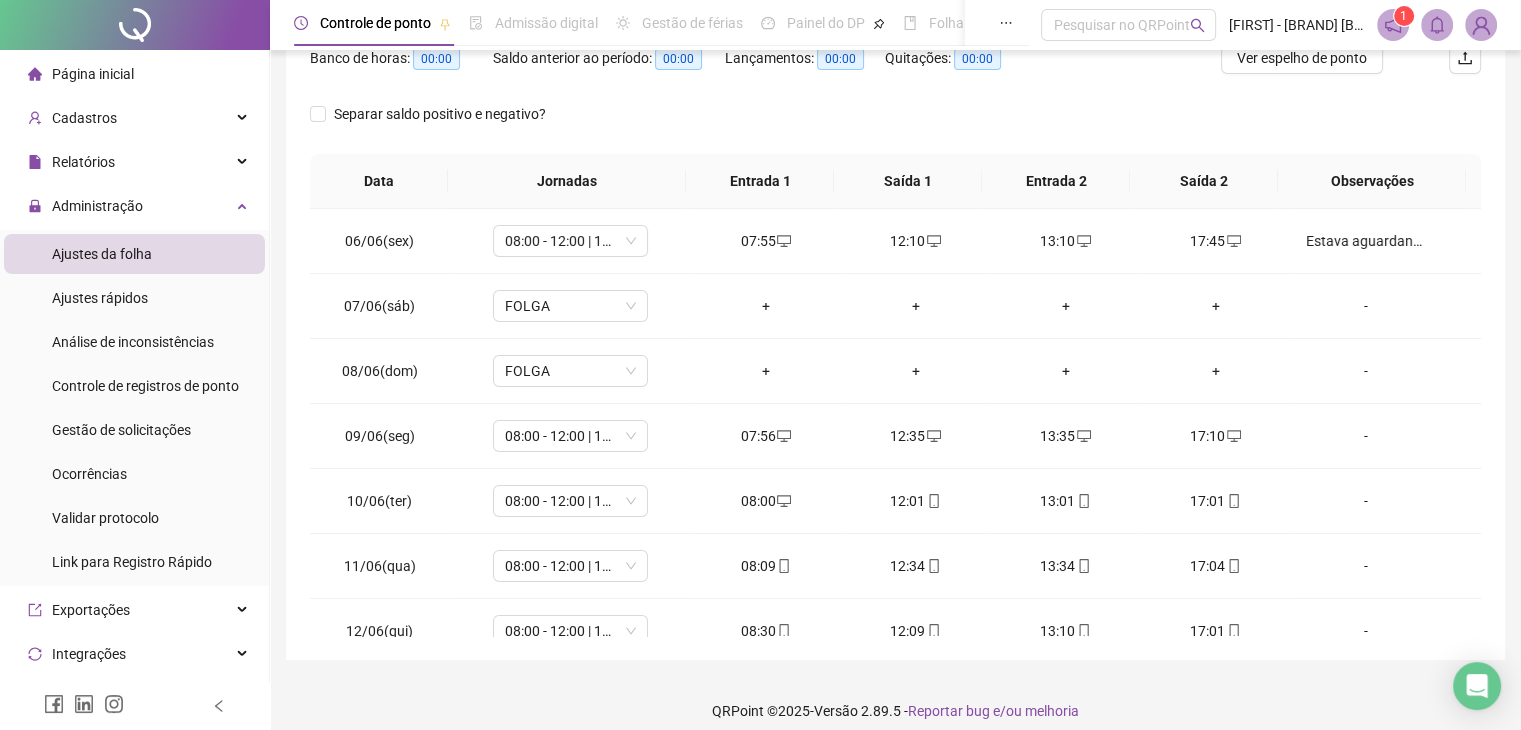 scroll, scrollTop: 292, scrollLeft: 0, axis: vertical 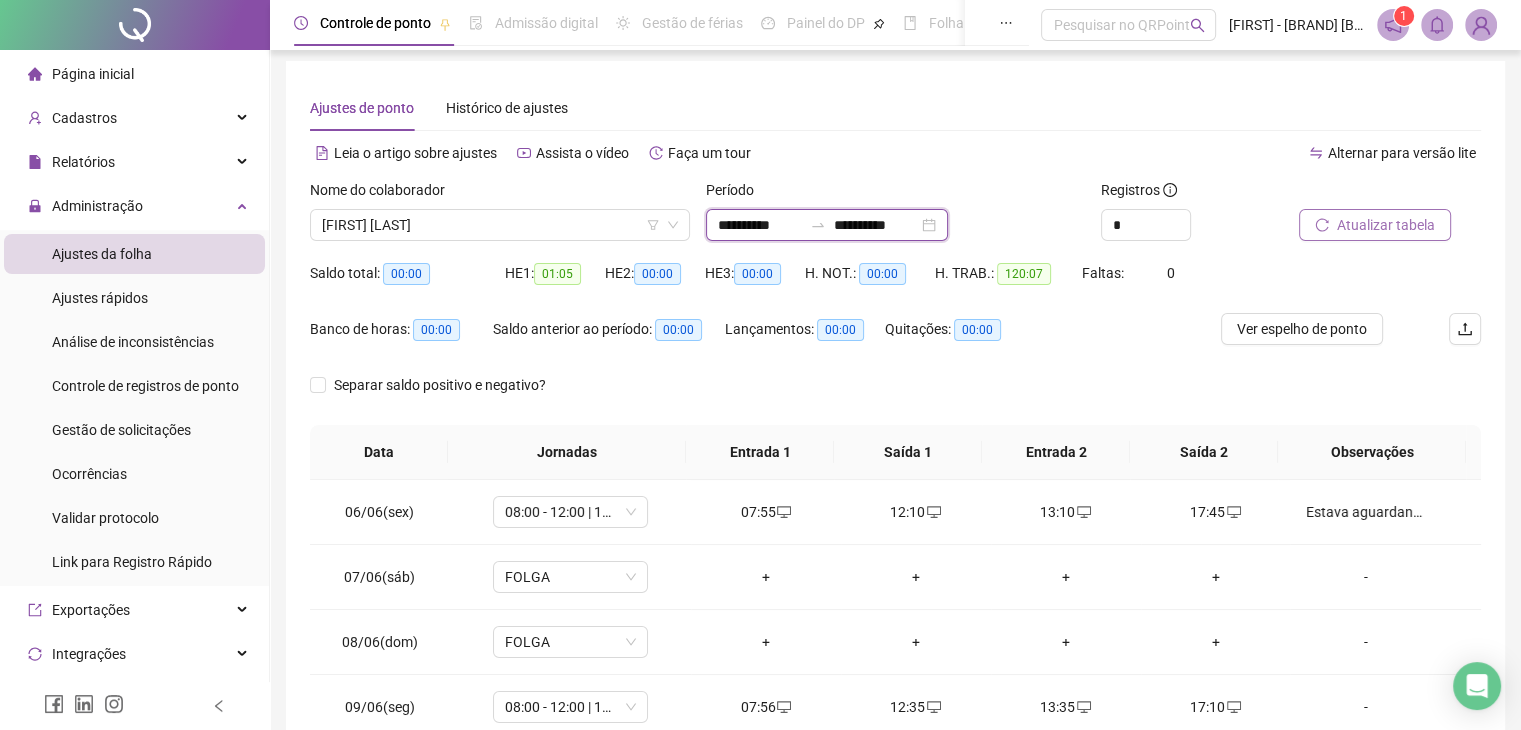 click on "**********" at bounding box center (760, 225) 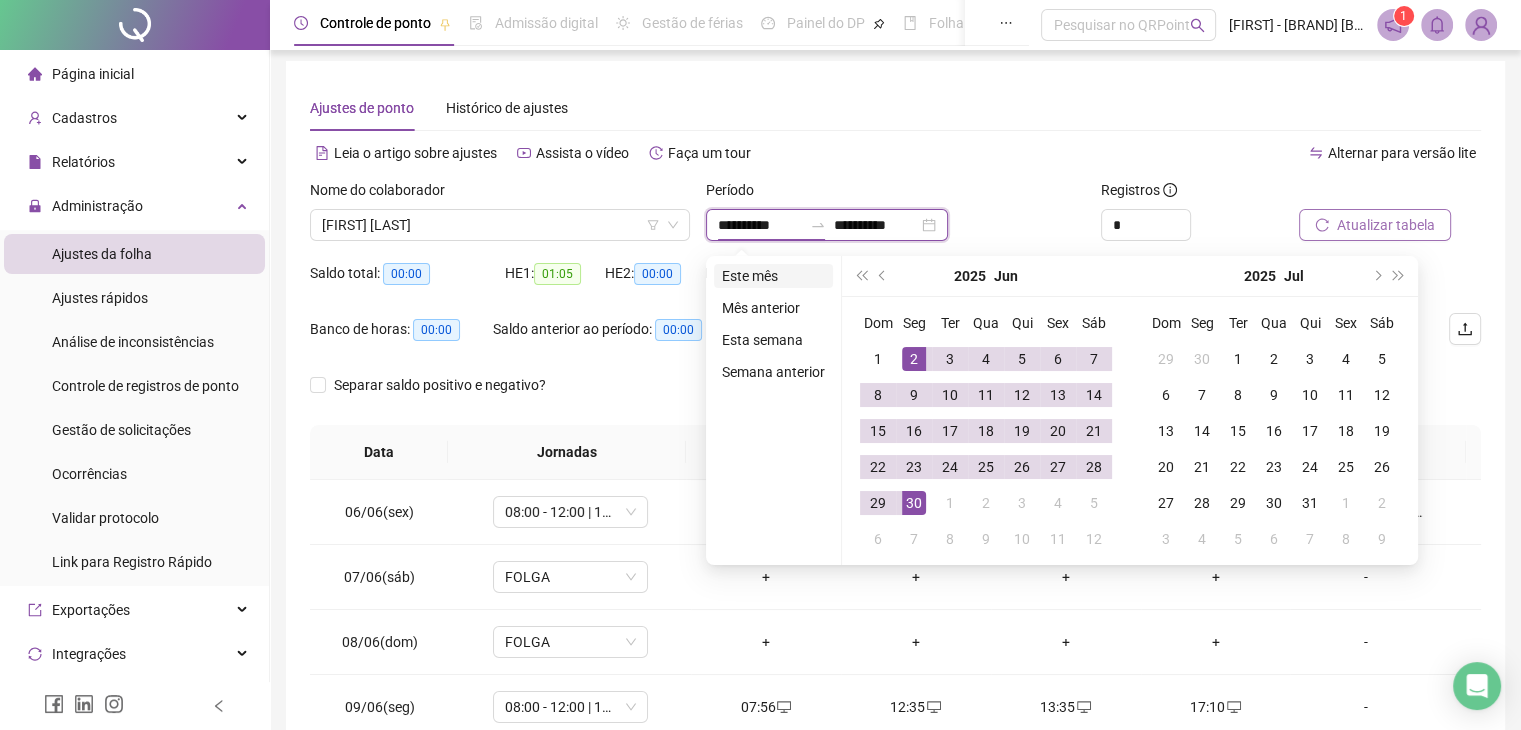 type on "**********" 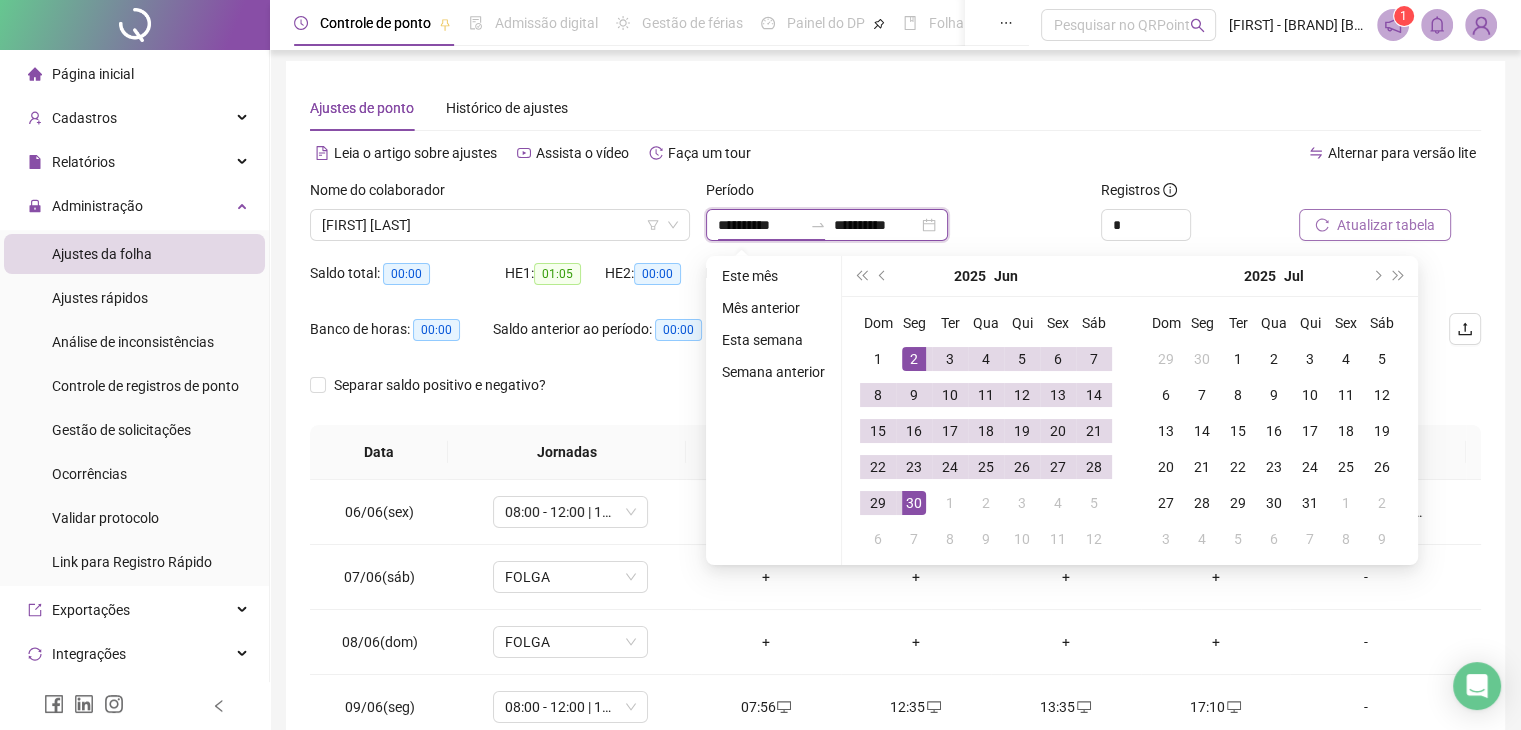 type on "**********" 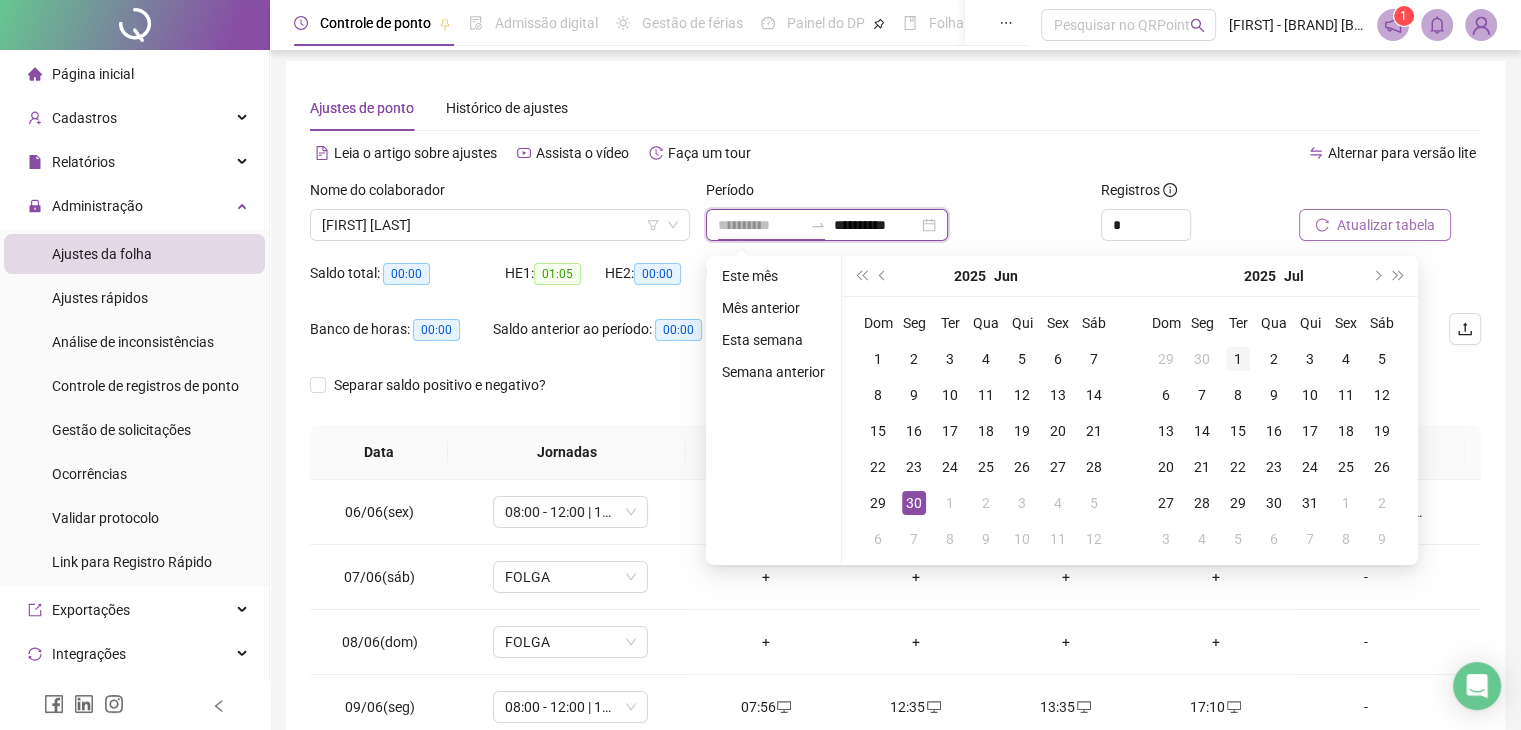 type on "**********" 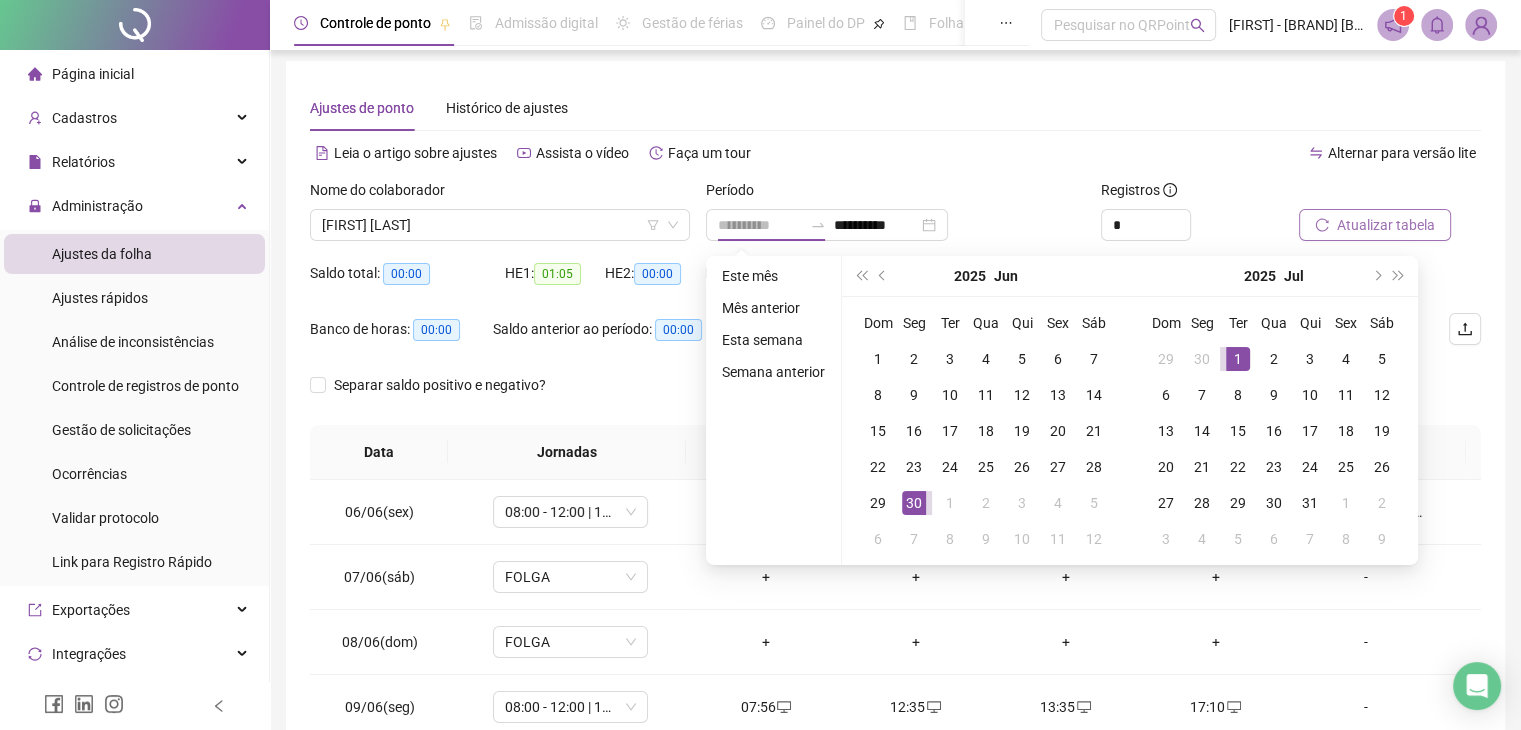 click on "1" at bounding box center (1238, 359) 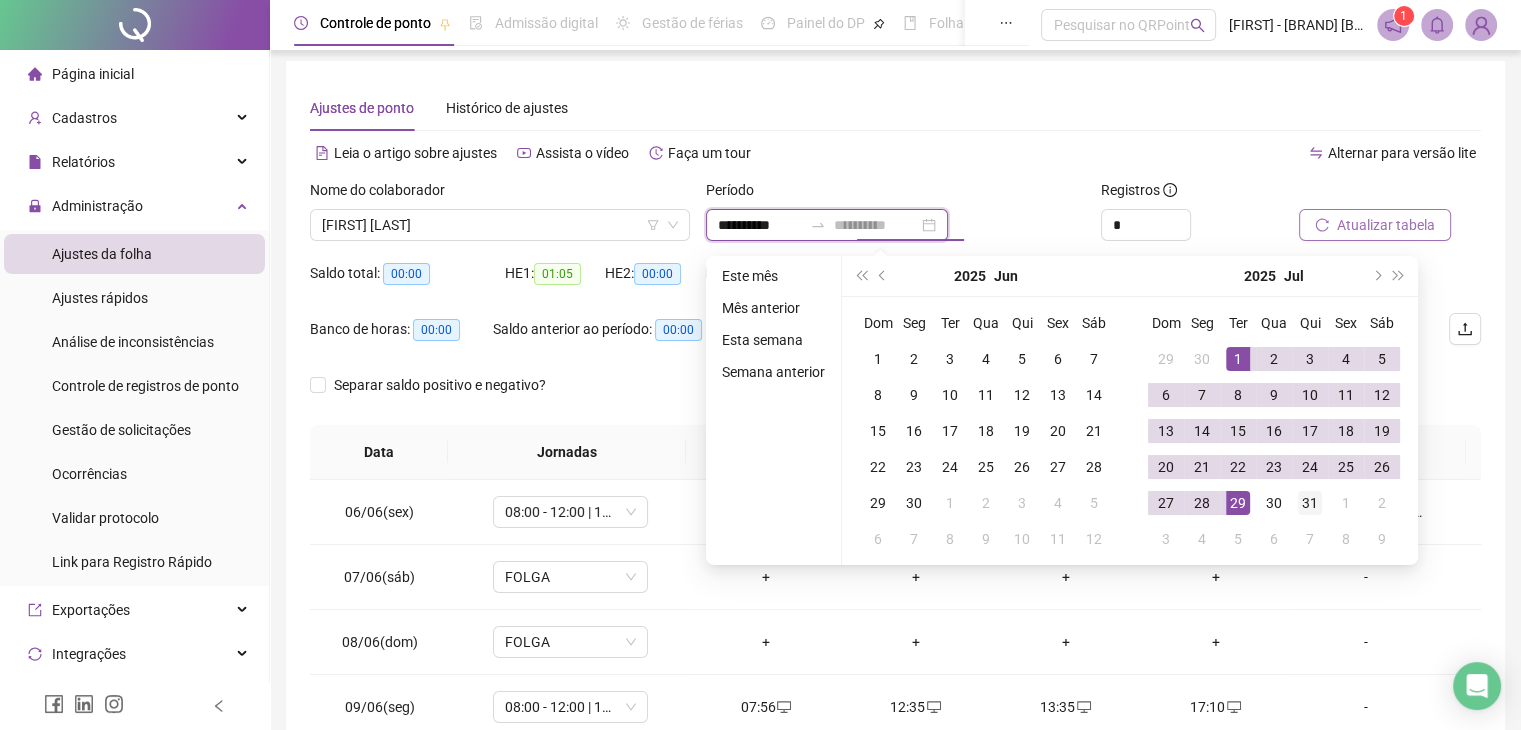 type on "**********" 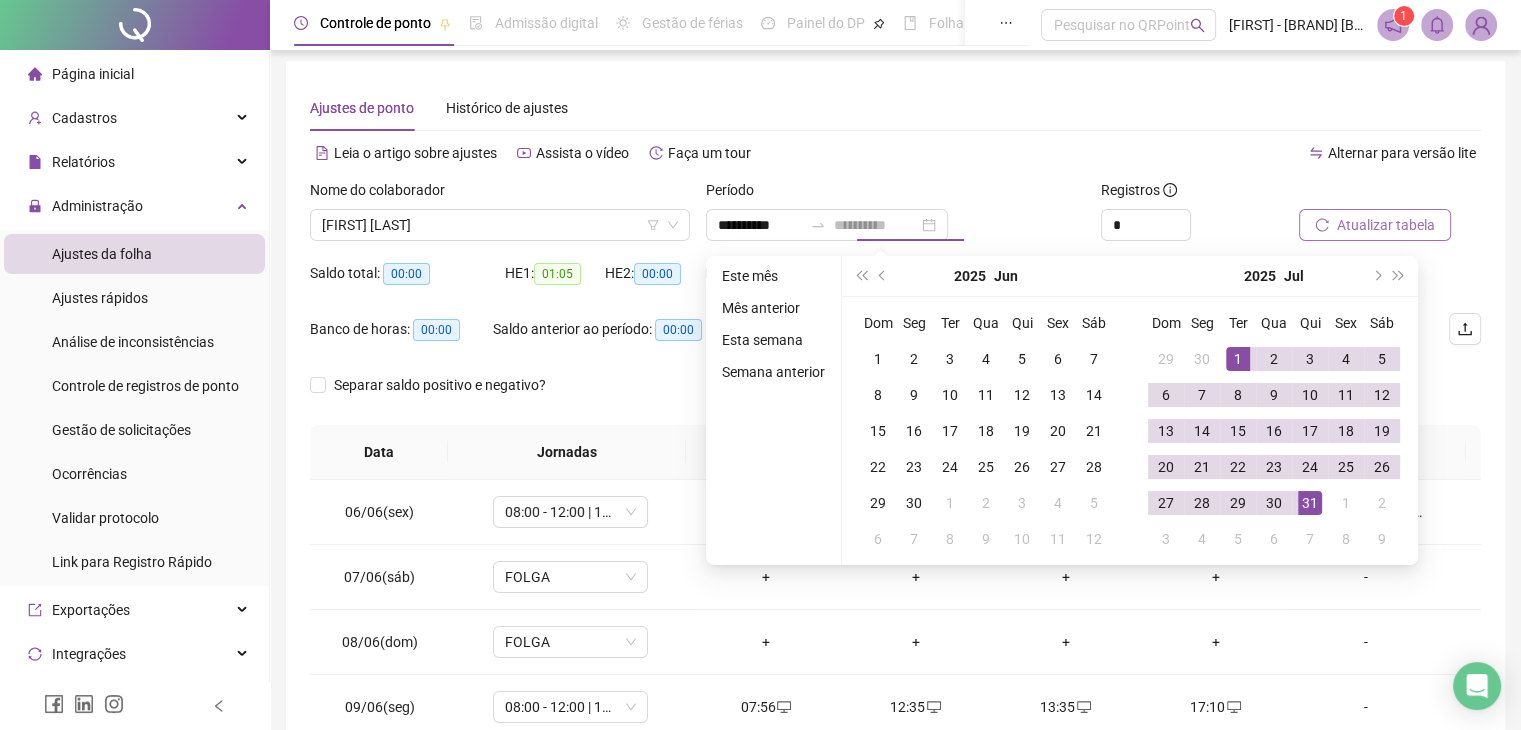click on "31" at bounding box center [1310, 503] 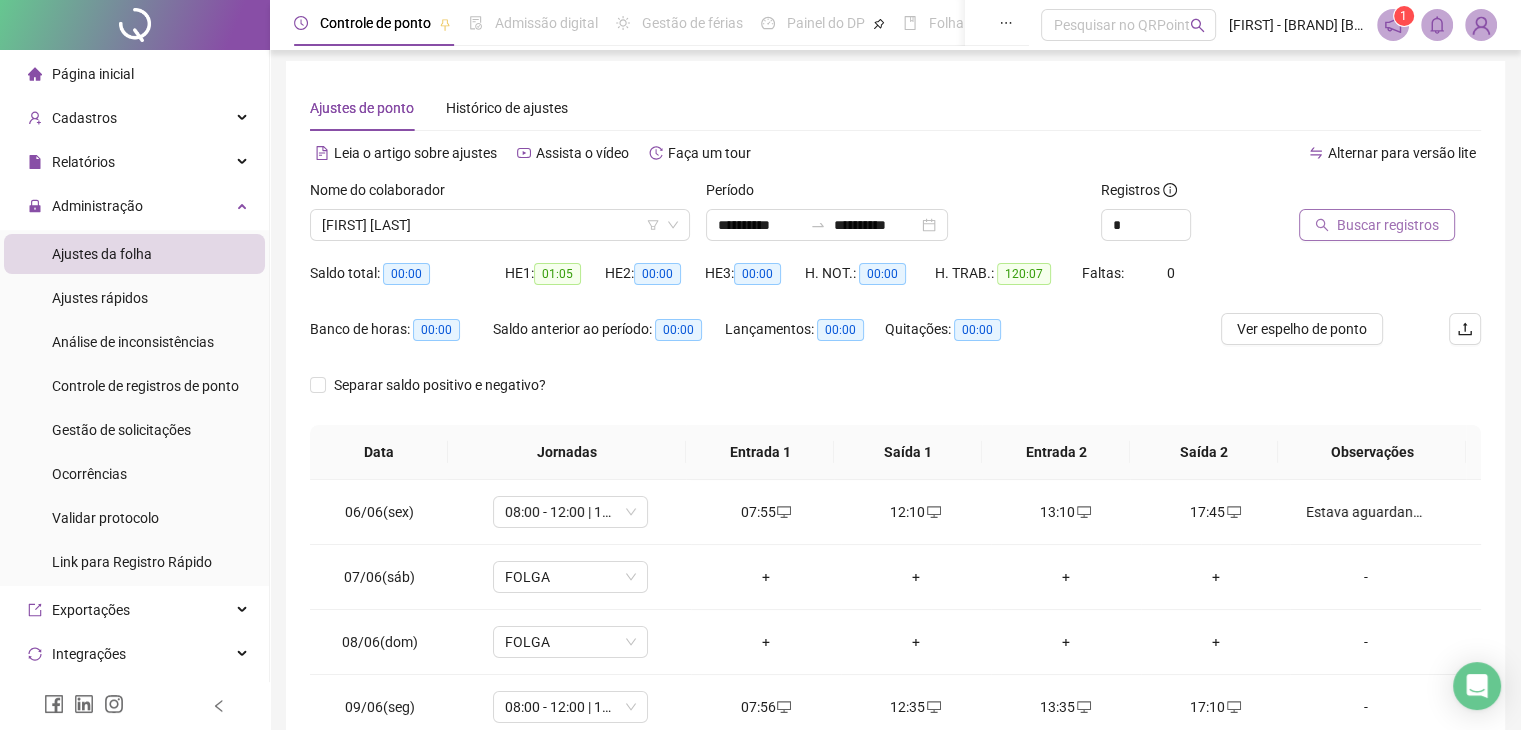 click on "Buscar registros" at bounding box center (1388, 225) 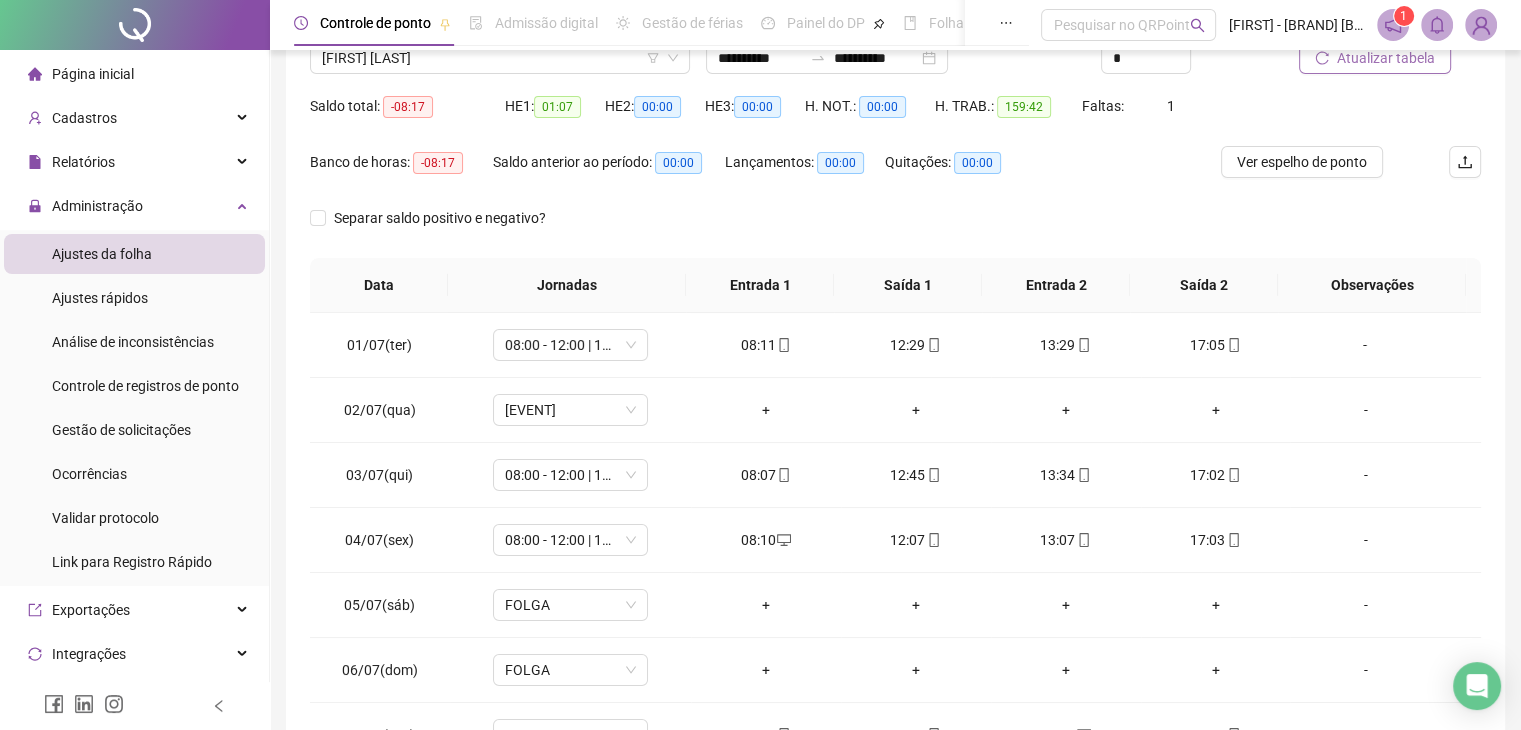 scroll, scrollTop: 183, scrollLeft: 0, axis: vertical 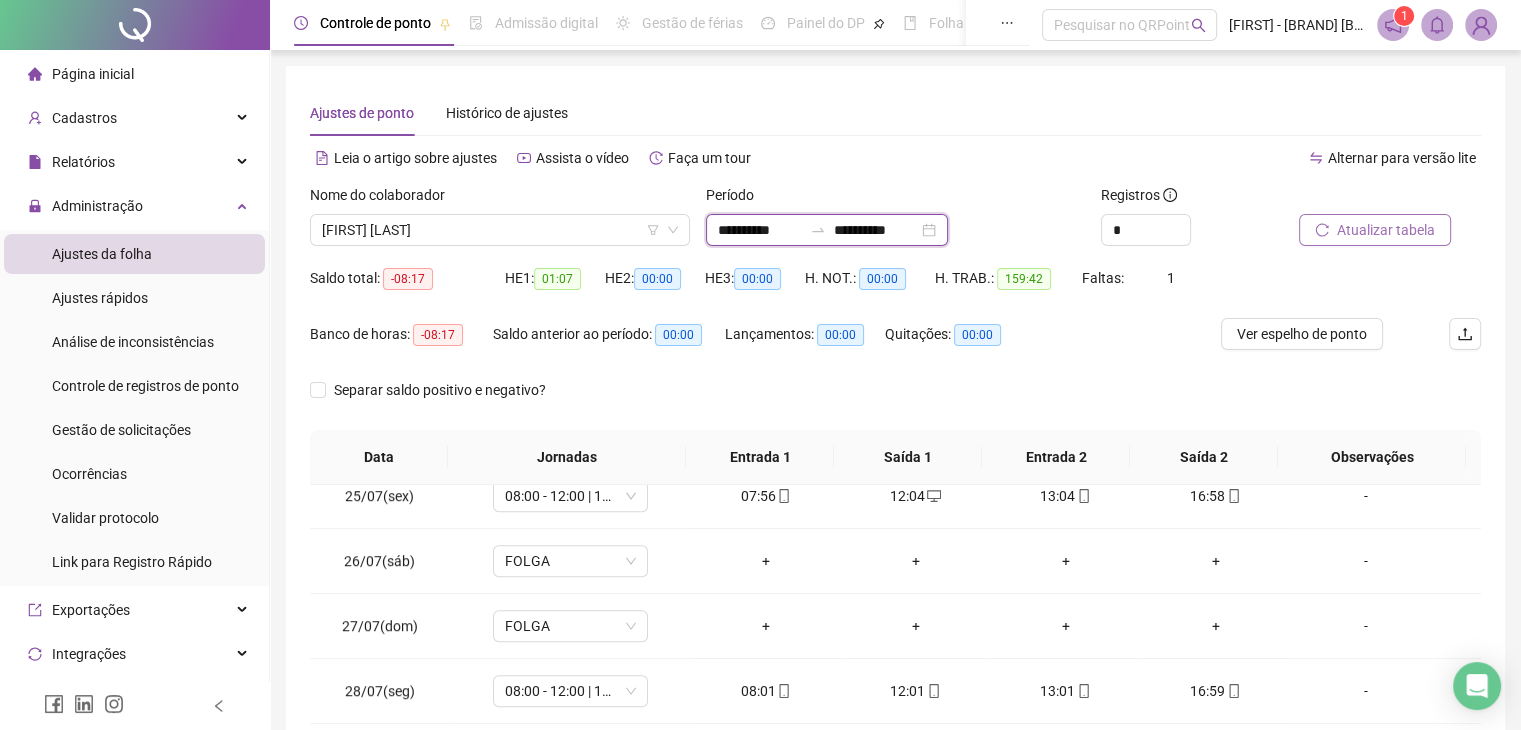 click on "**********" at bounding box center (760, 230) 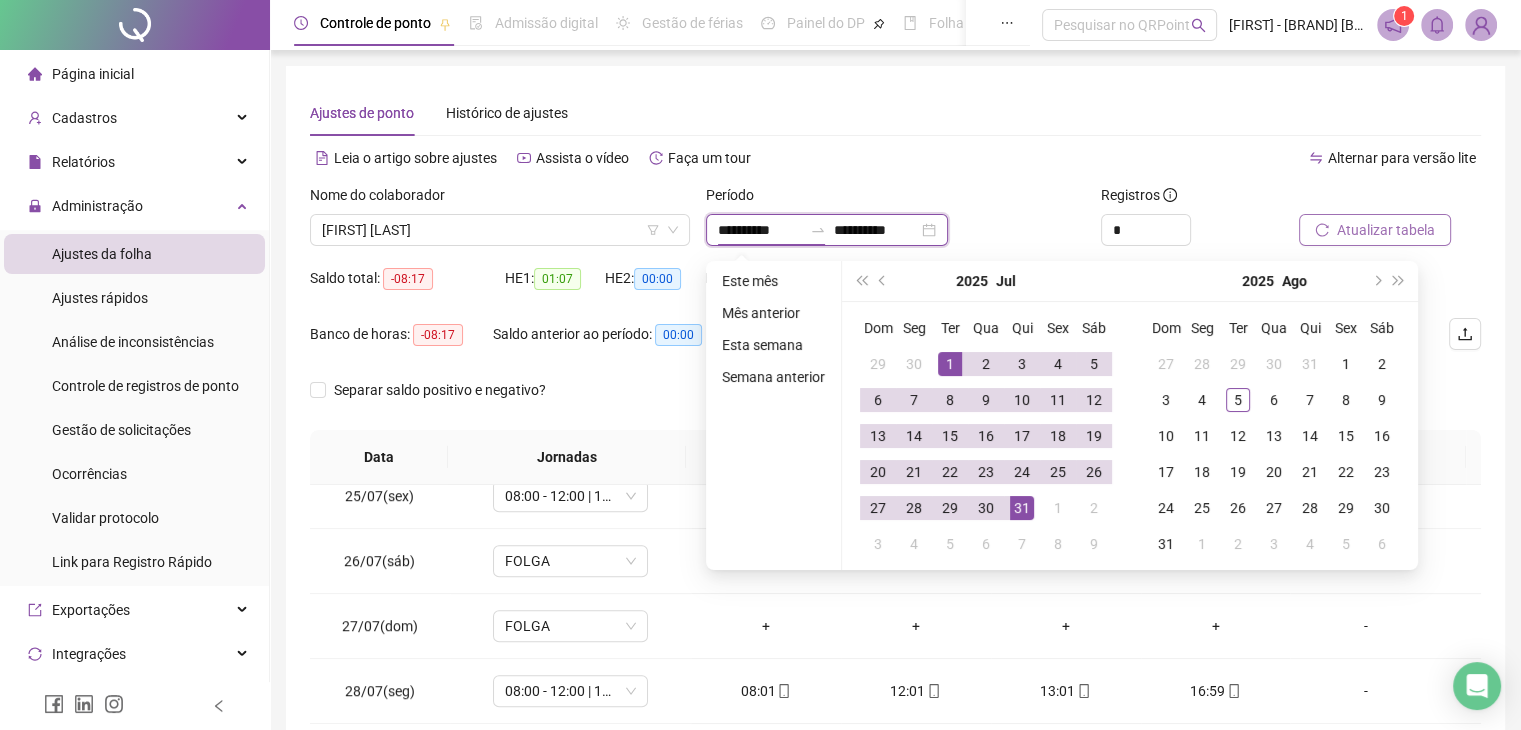 type on "**********" 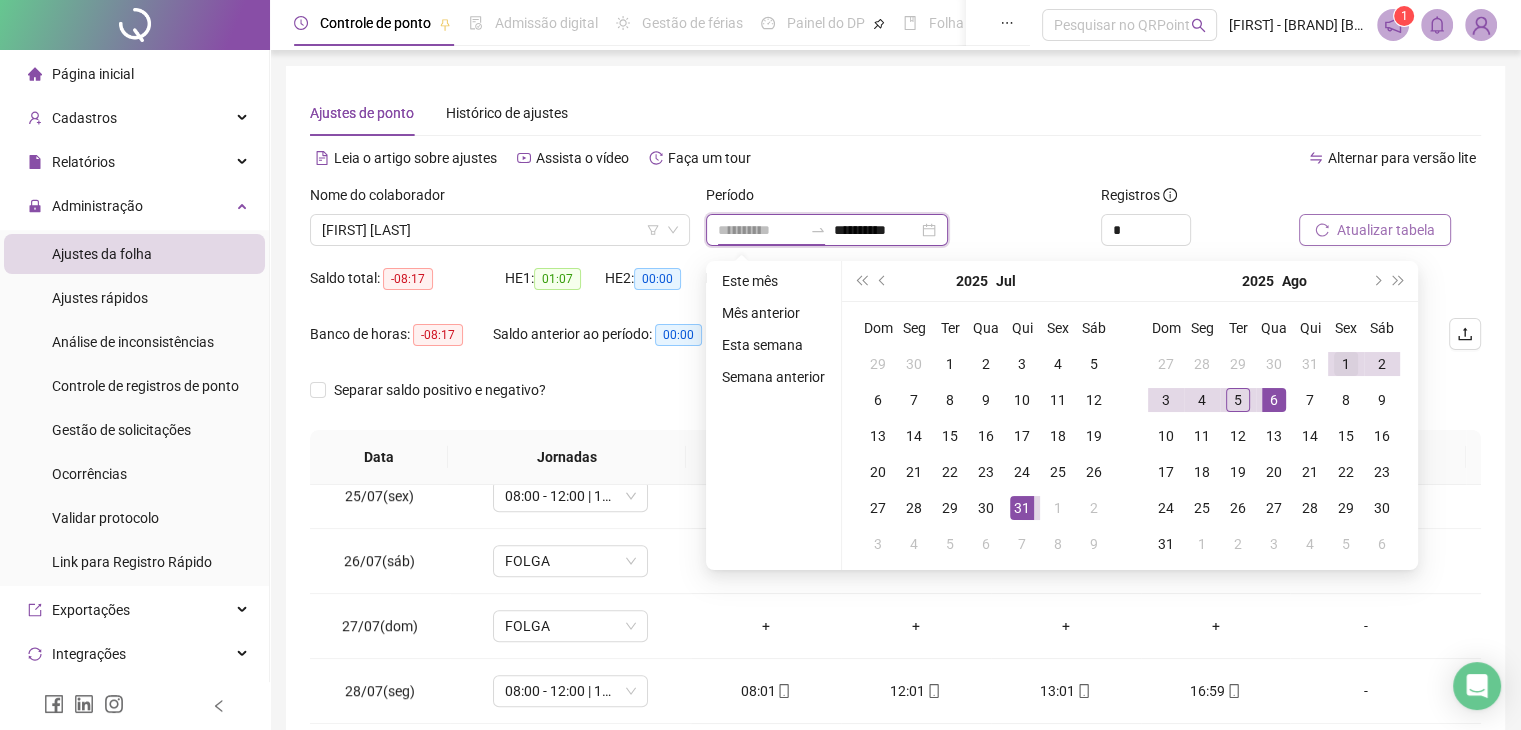type on "**********" 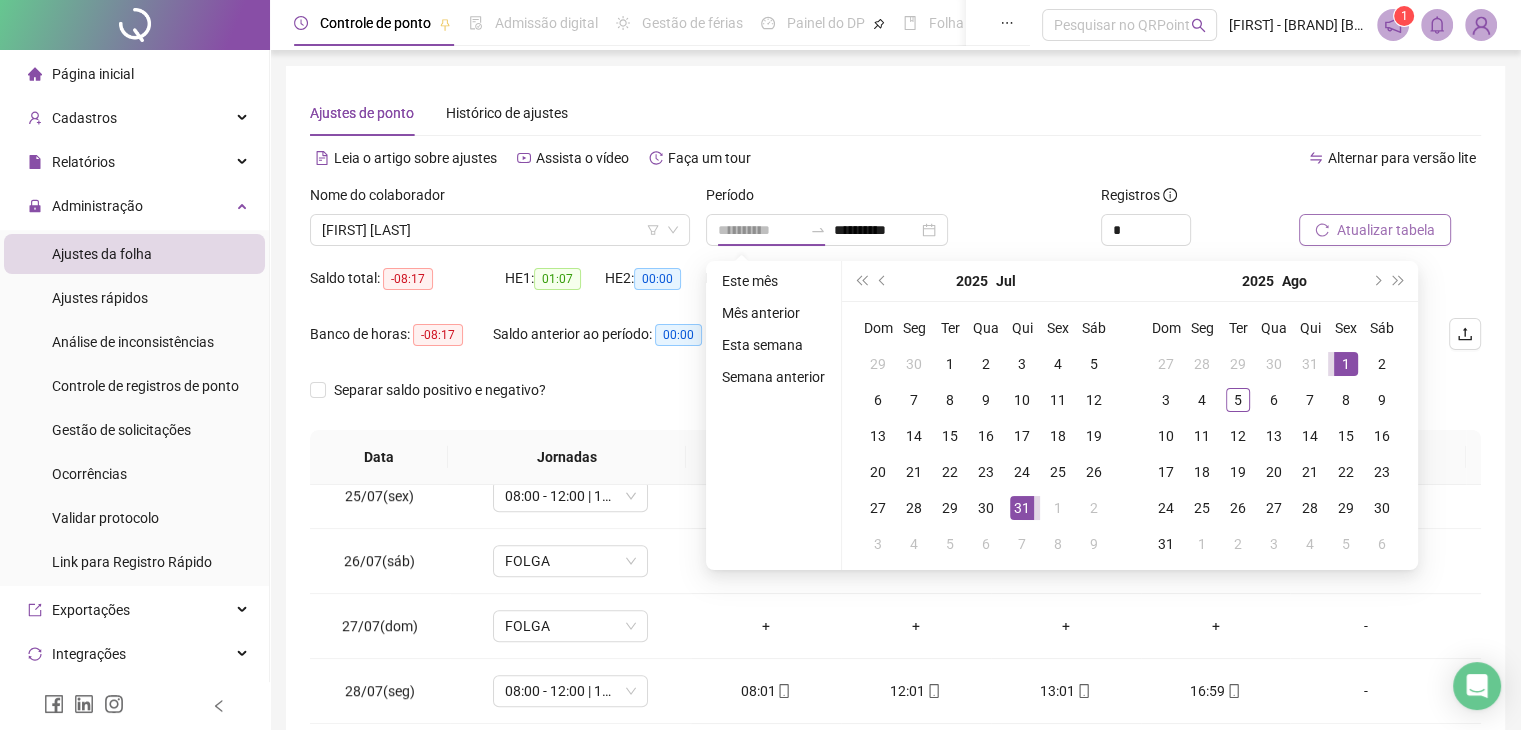 click on "1" at bounding box center (1346, 364) 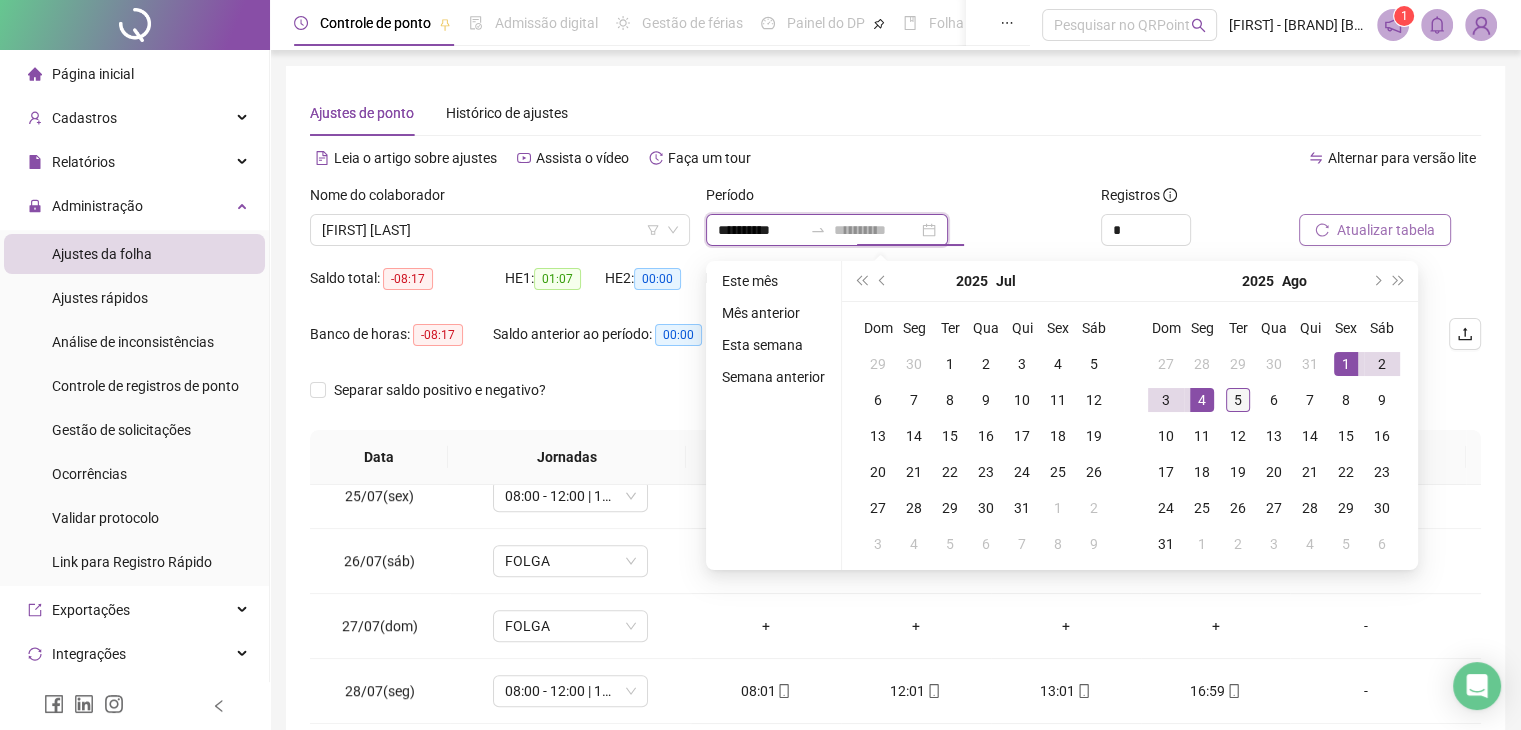 type on "**********" 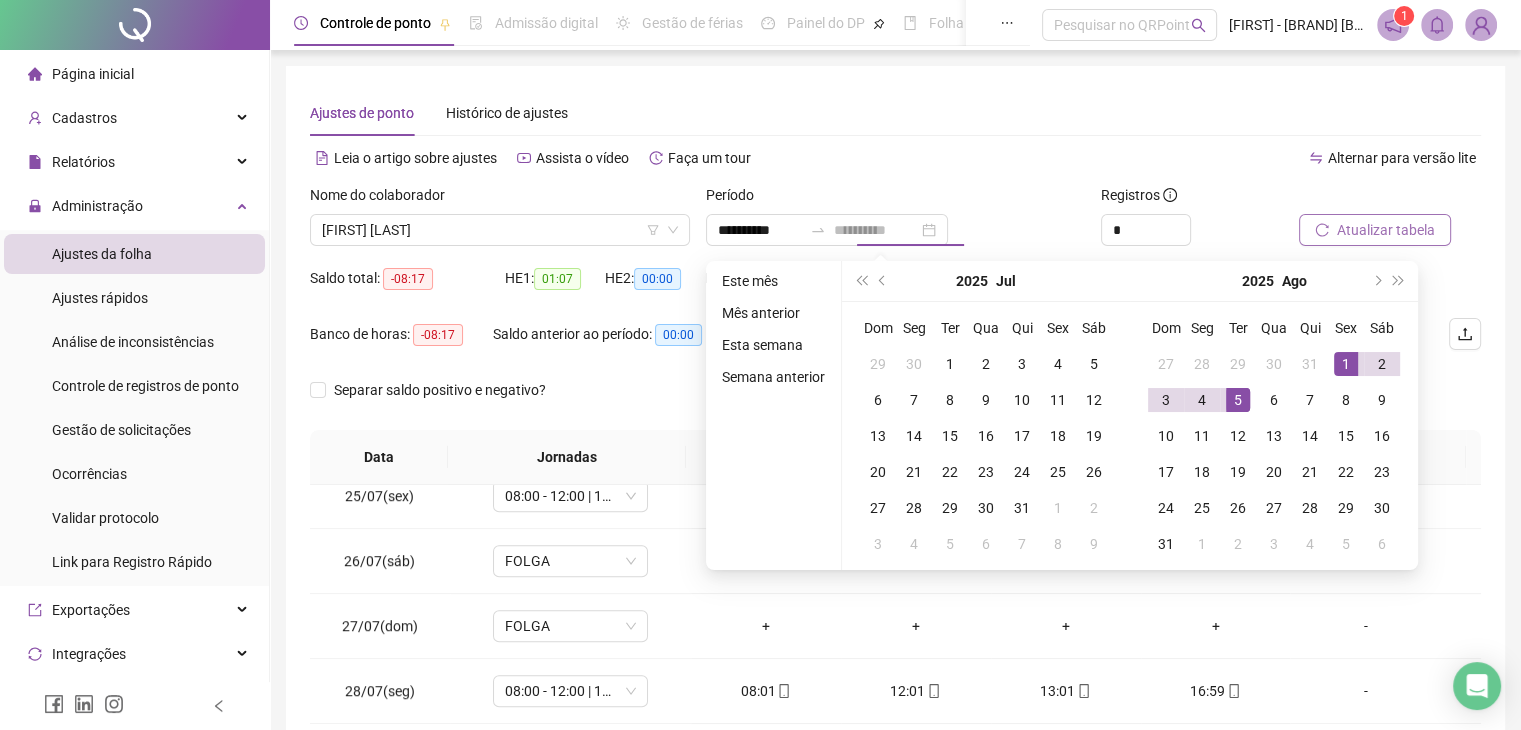 click on "5" at bounding box center (1238, 400) 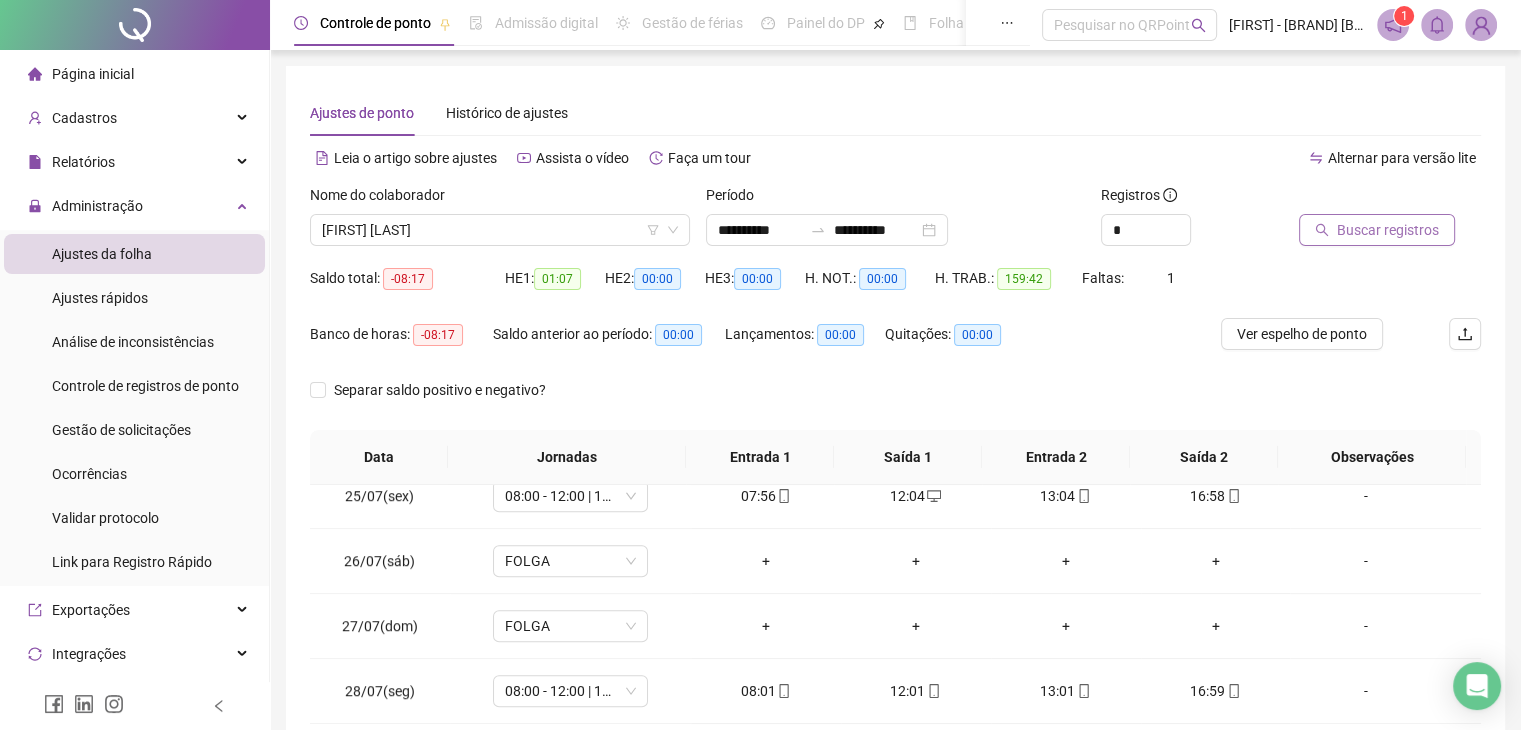 click on "Buscar registros" at bounding box center (1388, 230) 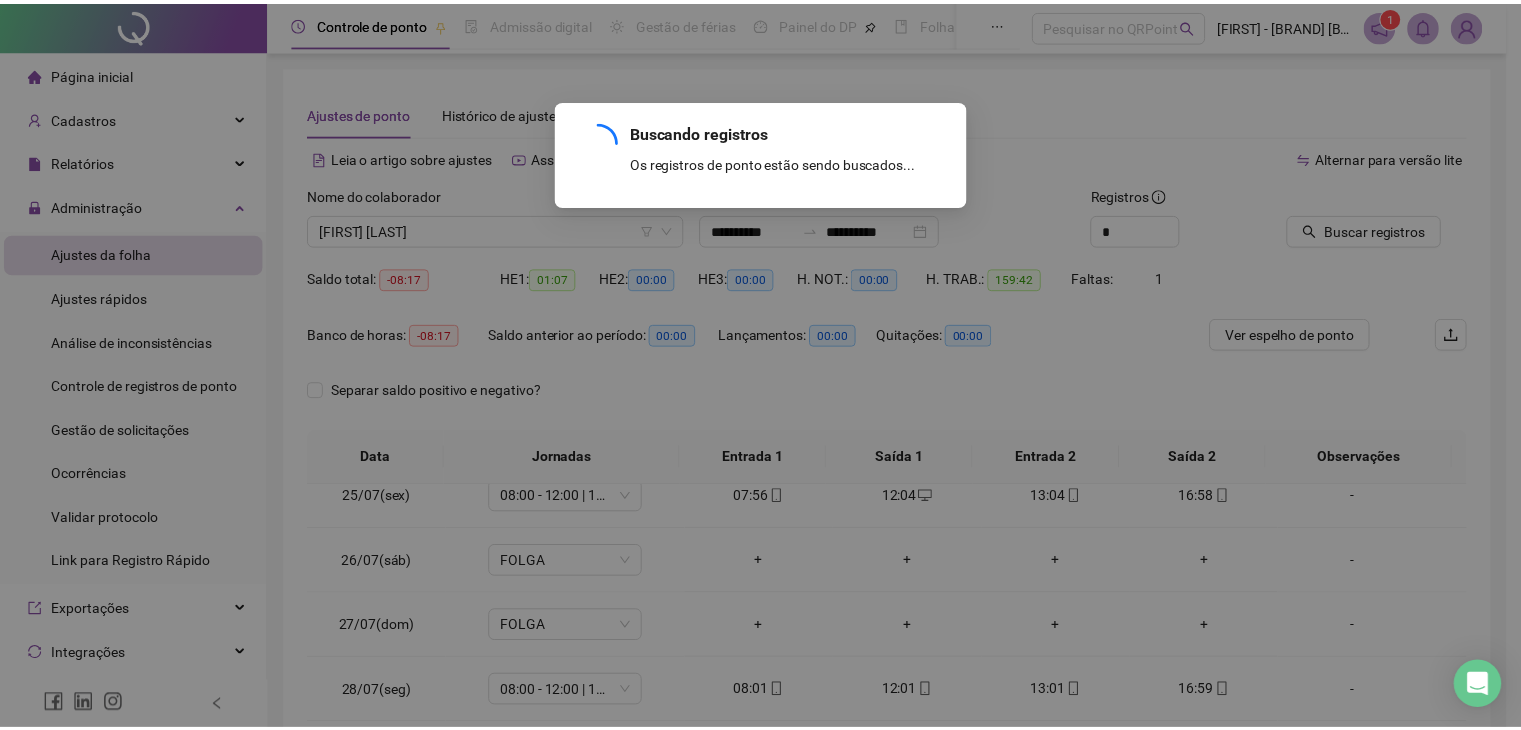 scroll, scrollTop: 0, scrollLeft: 0, axis: both 